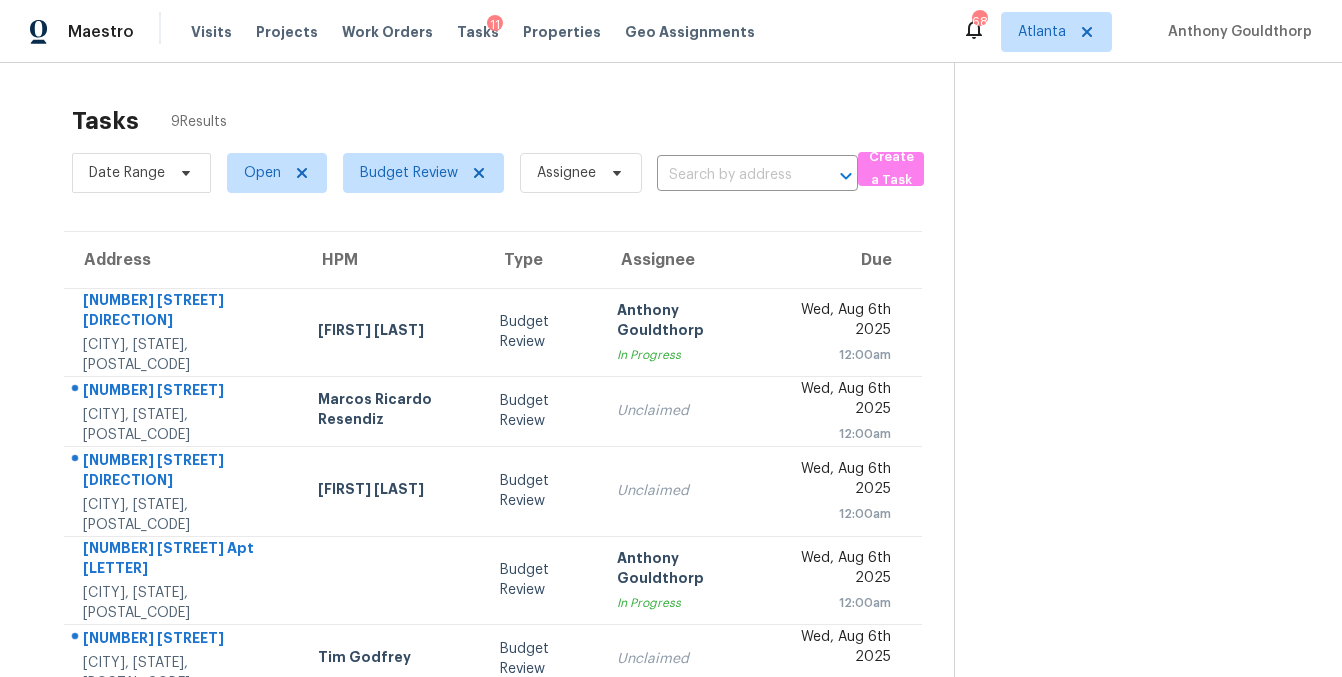 scroll, scrollTop: 0, scrollLeft: 0, axis: both 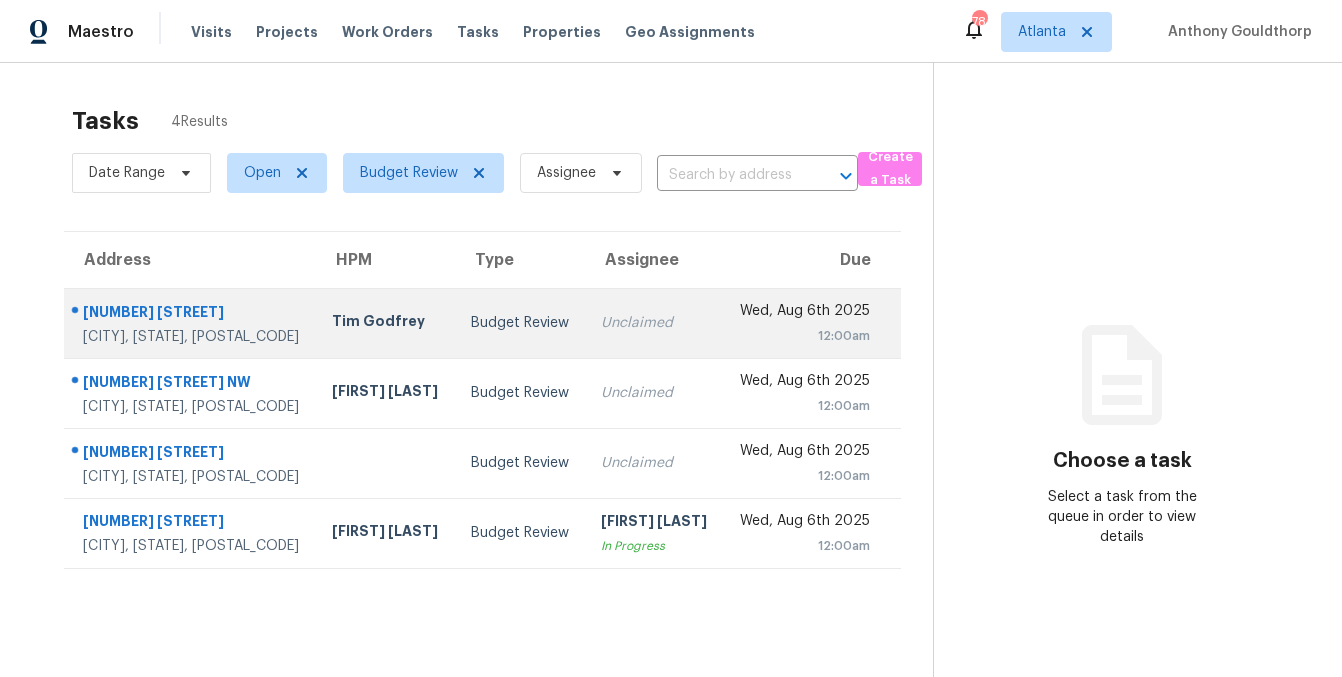 click on "Budget Review" at bounding box center [520, 323] 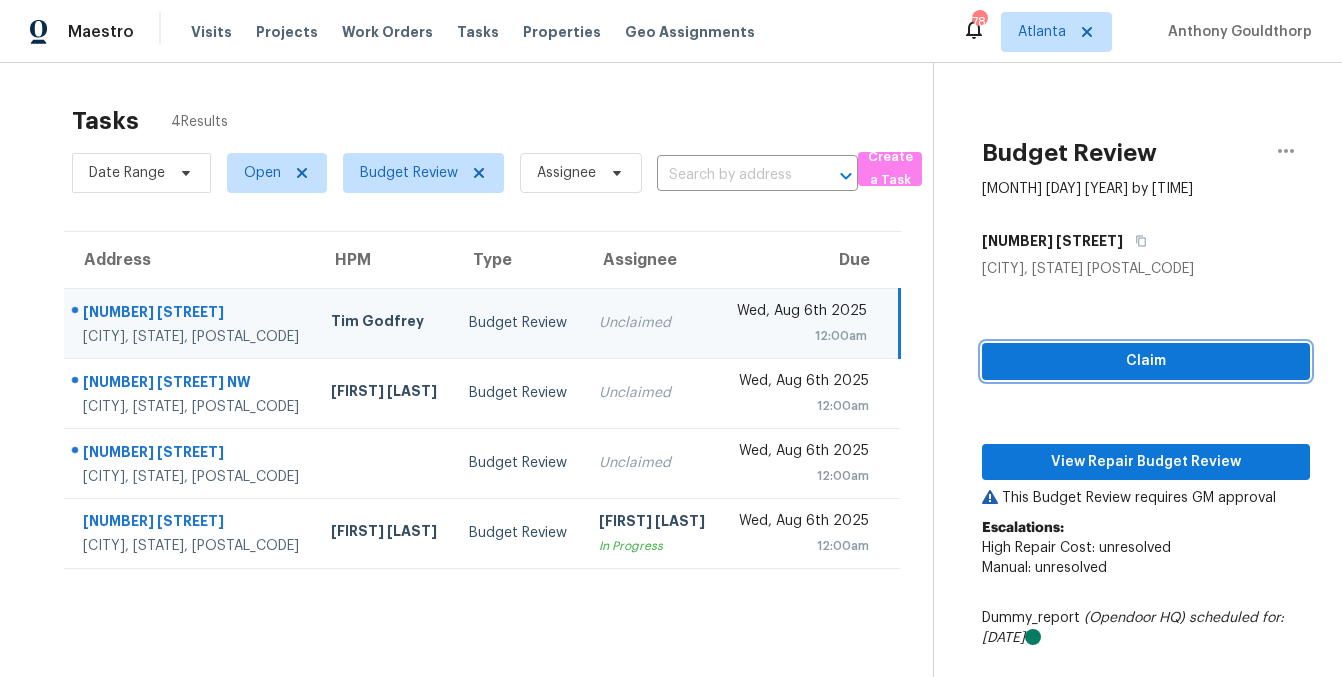 click on "Claim" at bounding box center (1146, 361) 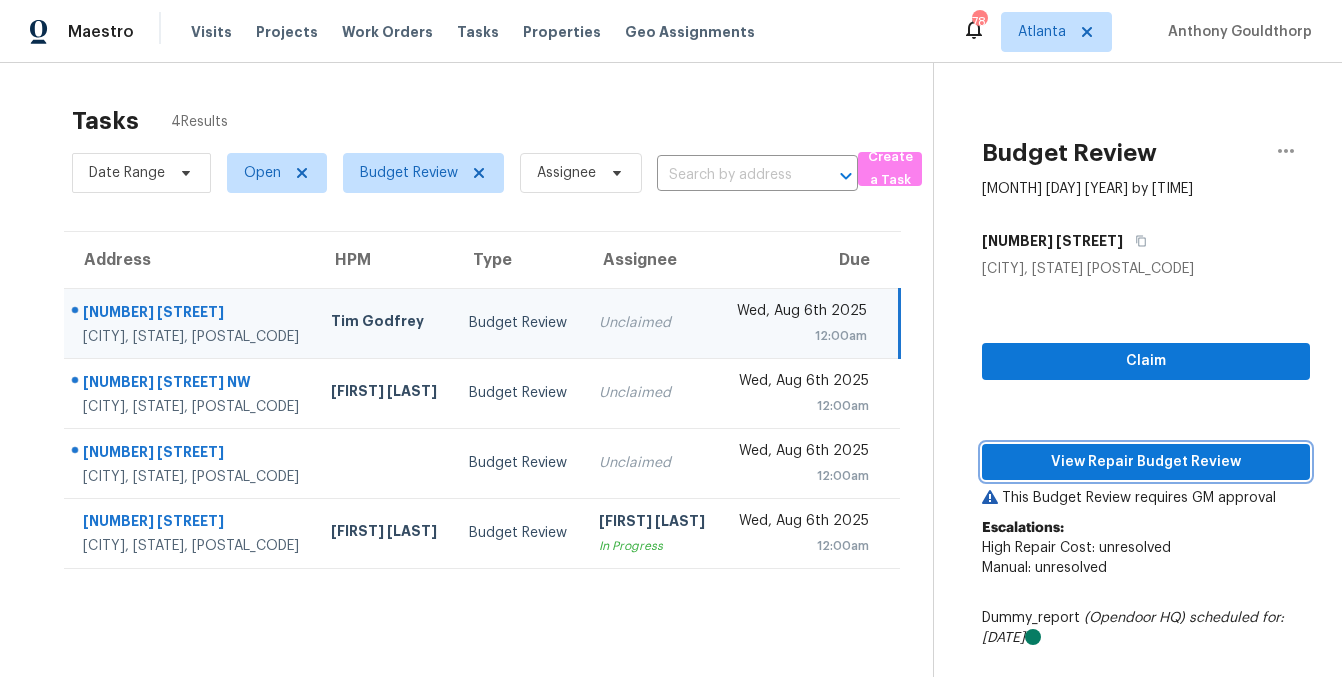 click on "View Repair Budget Review" at bounding box center [1146, 462] 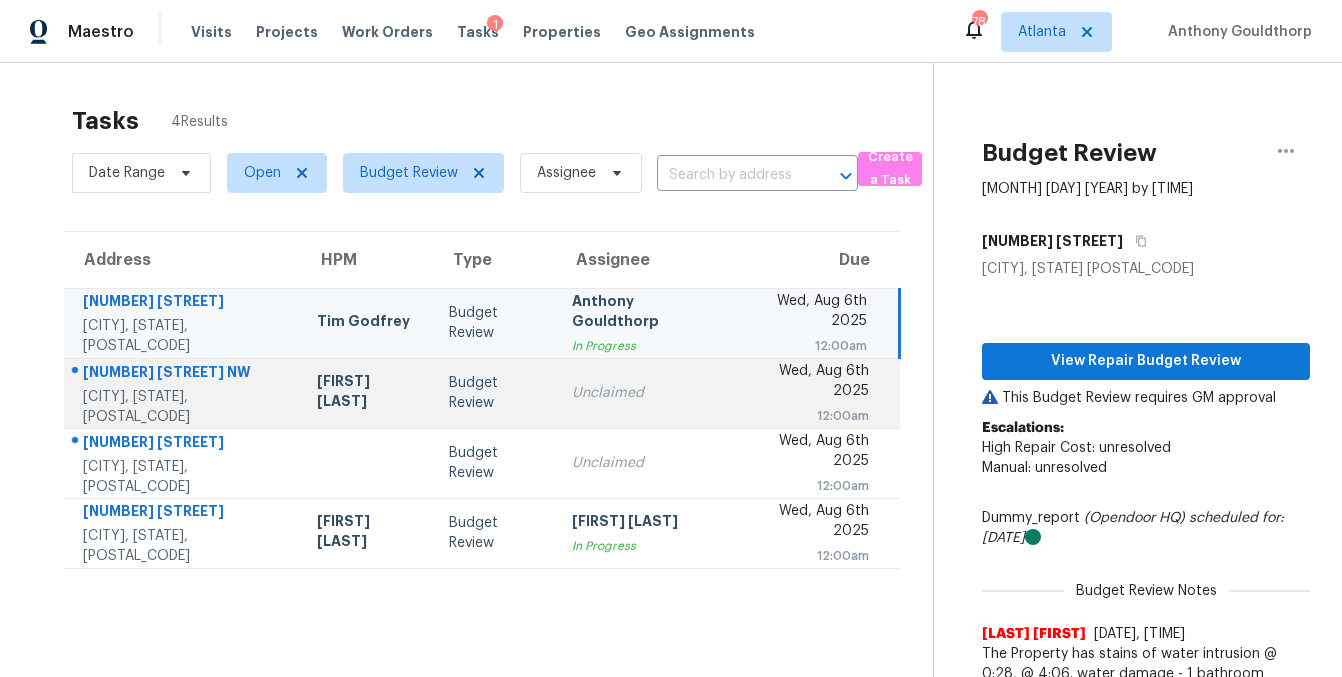 click on "Budget Review" at bounding box center [495, 393] 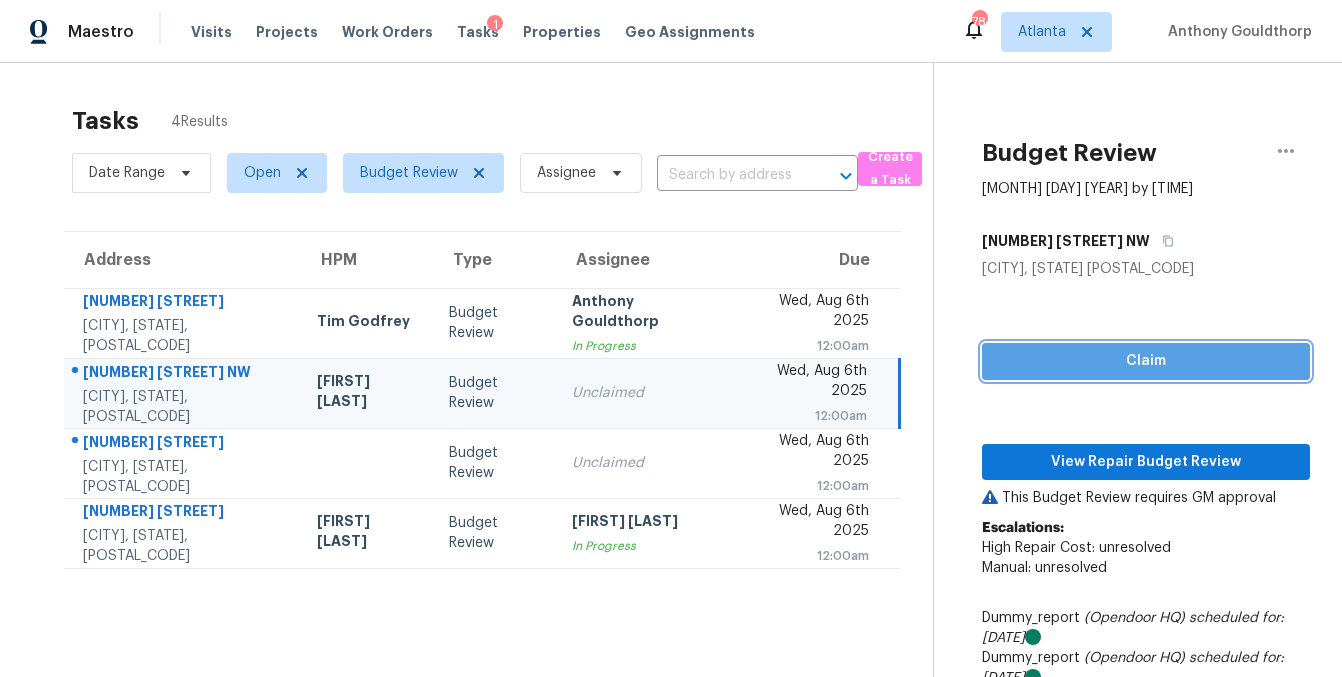 click on "Claim" at bounding box center [1146, 361] 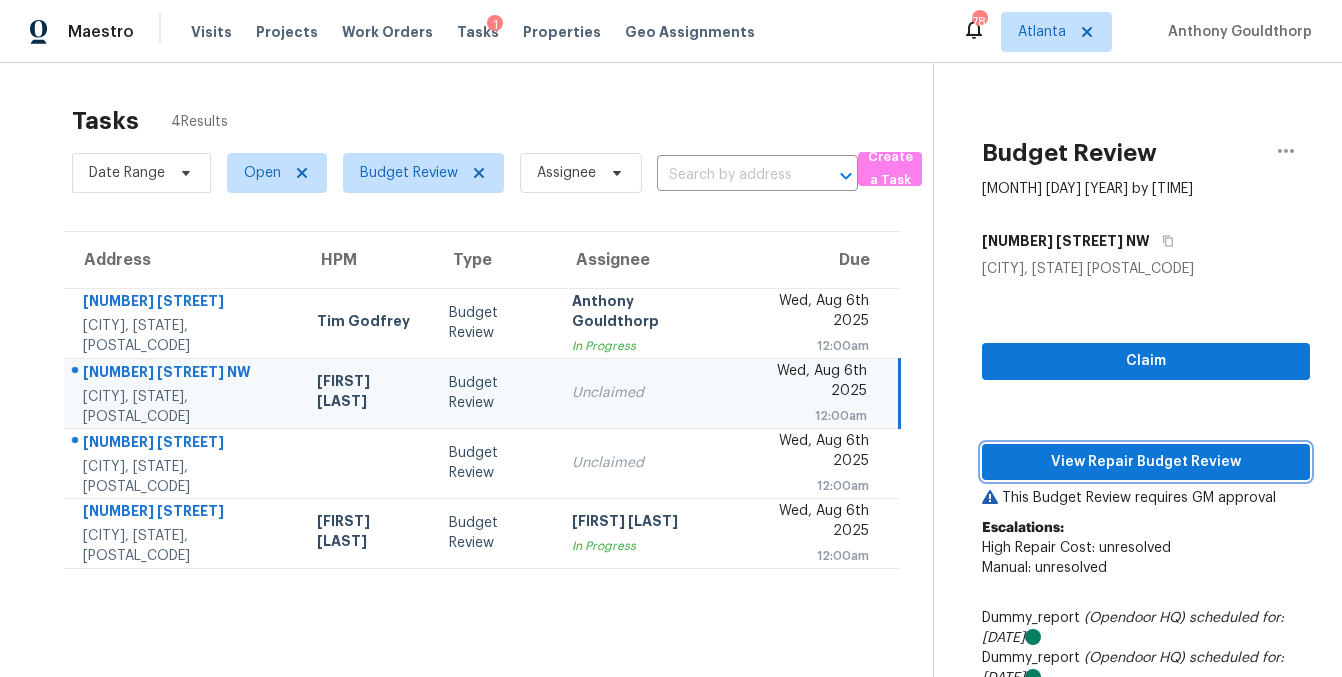 click on "View Repair Budget Review" at bounding box center (1146, 462) 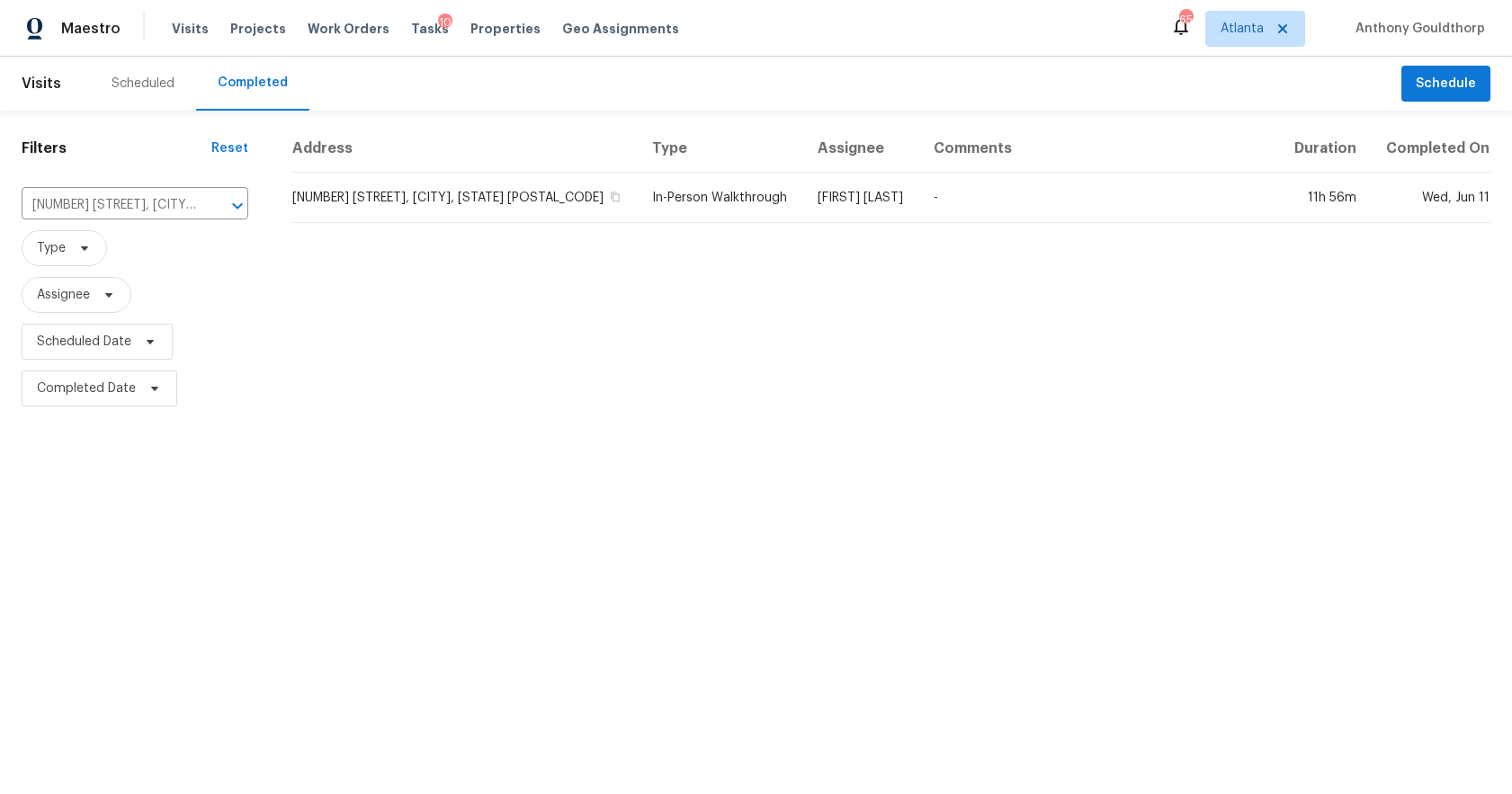 scroll, scrollTop: 0, scrollLeft: 0, axis: both 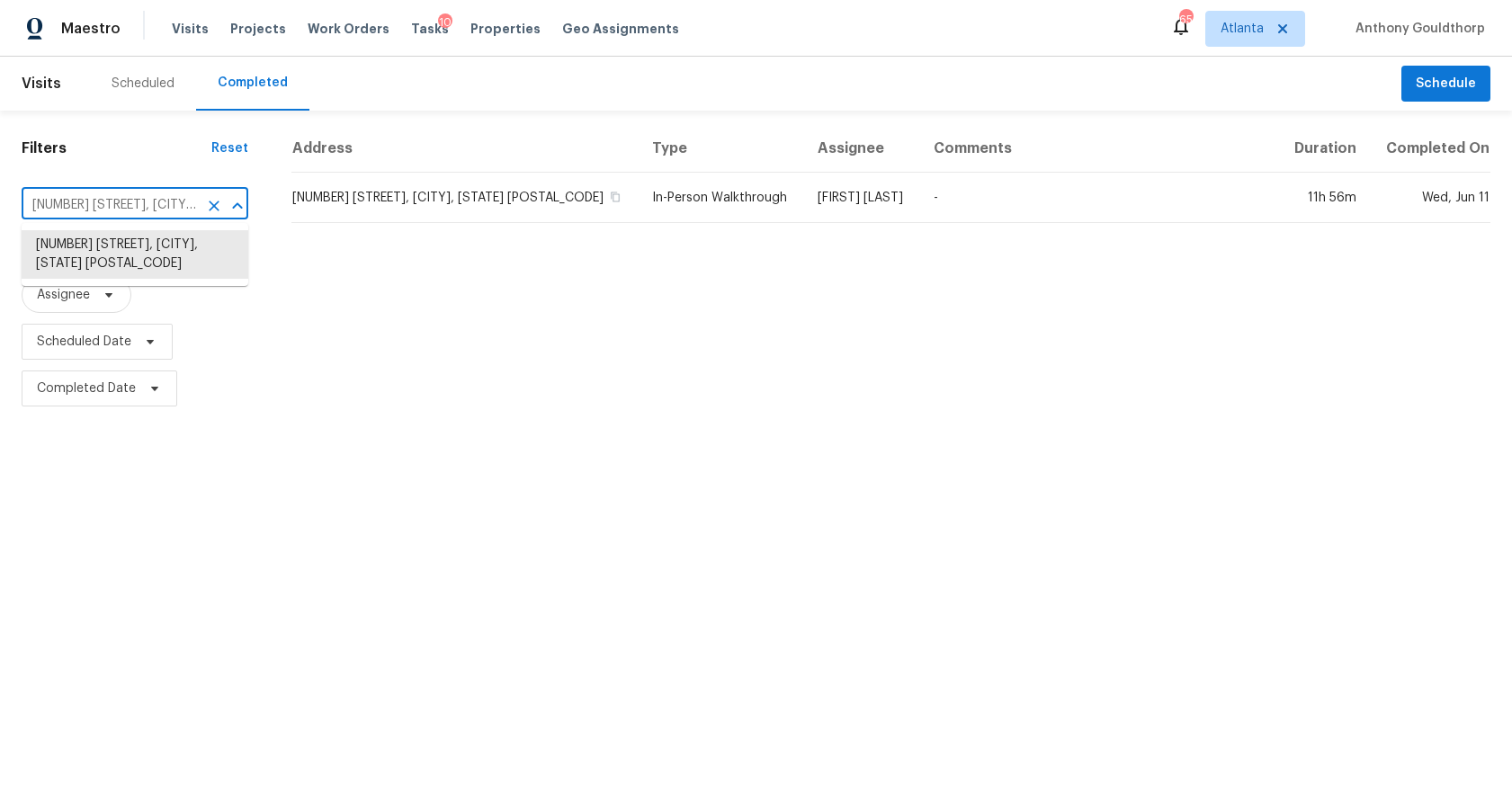 click on "3537 Castle View Ct, Suwanee, GA 30024" at bounding box center (110, 205) 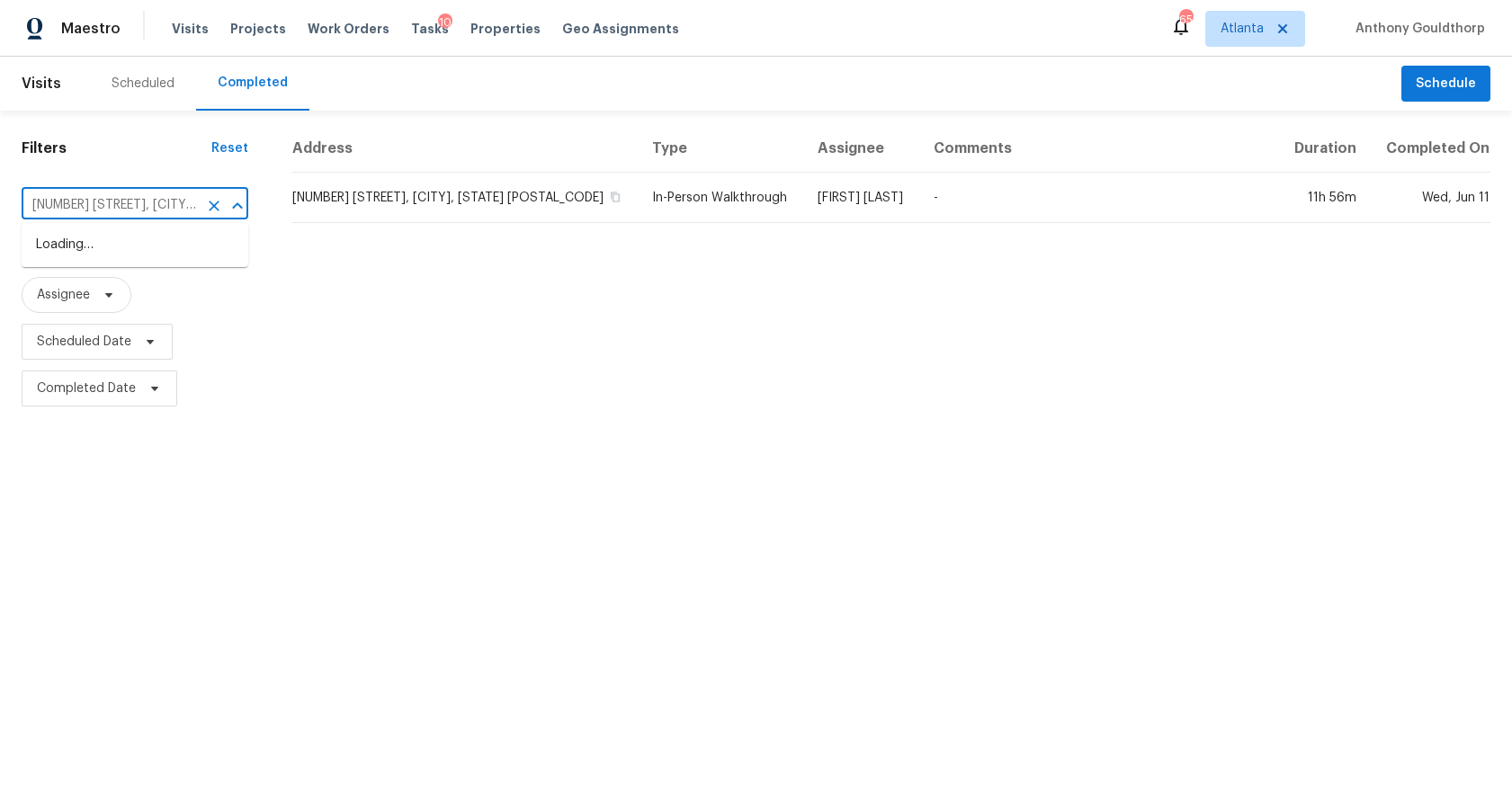 scroll, scrollTop: 0, scrollLeft: 59, axis: horizontal 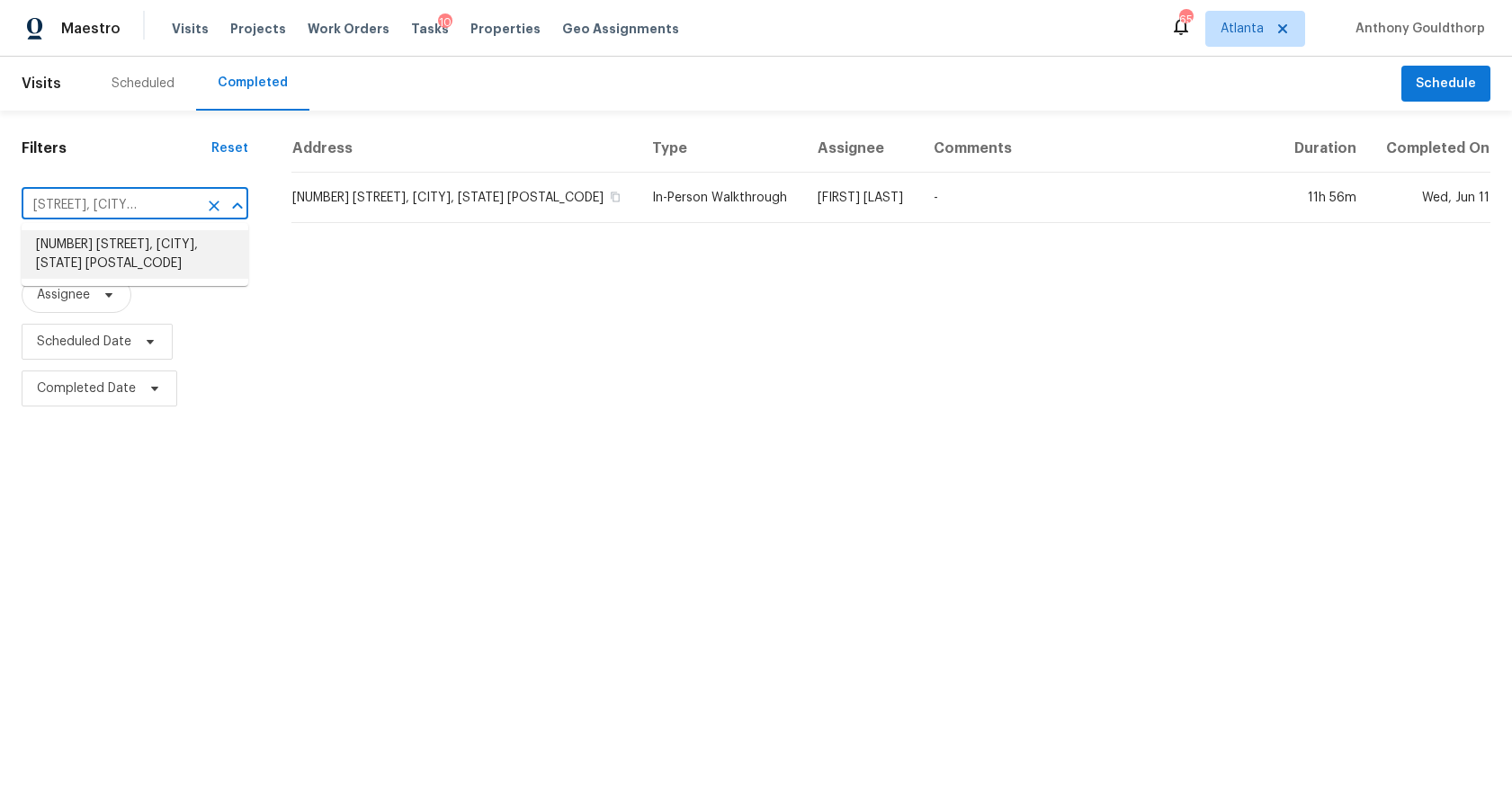 click on "3287 Sable Run Rd, Atlanta, GA 30349" at bounding box center (135, 254) 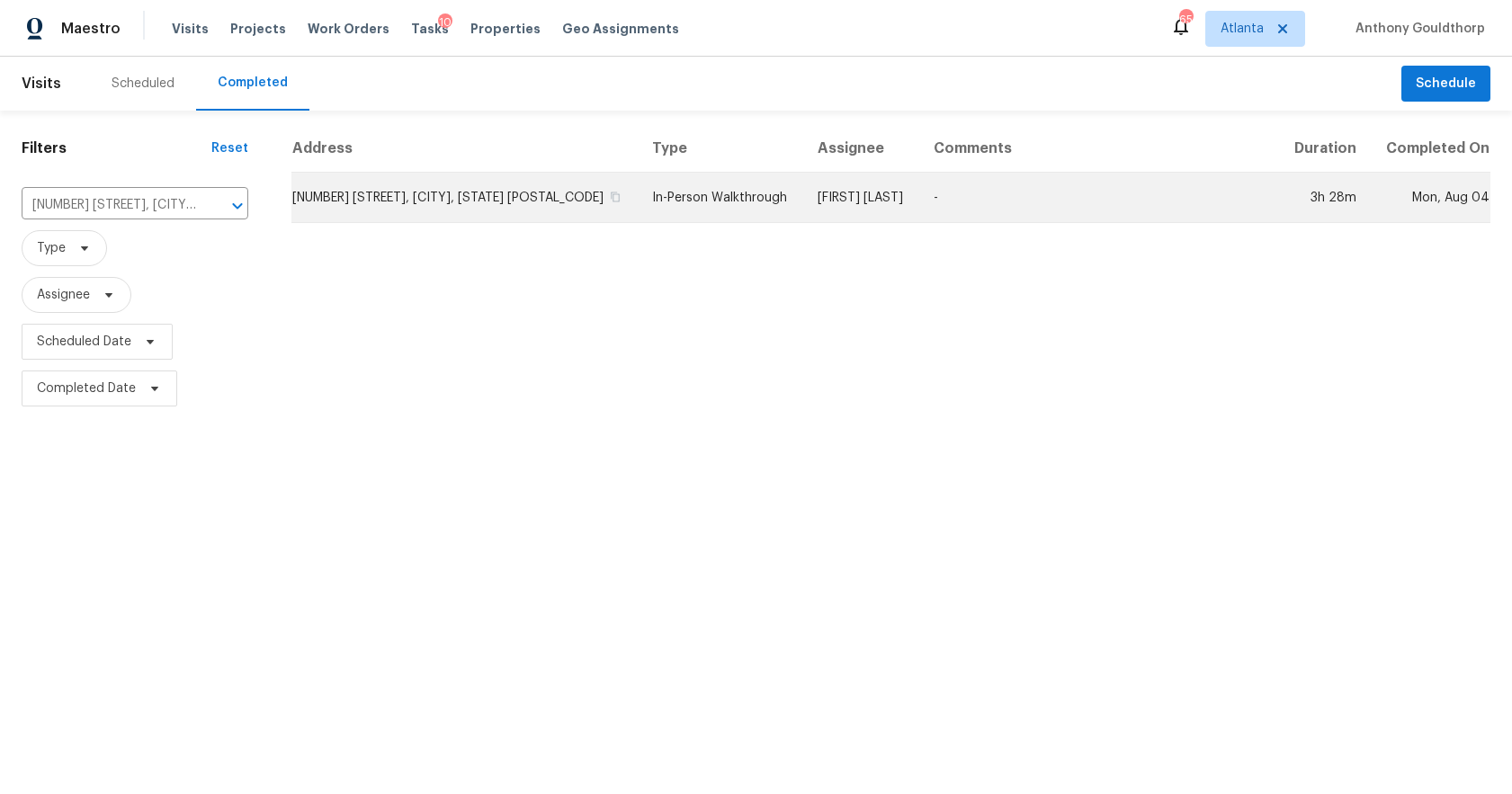 click on "3287 Sable Run Rd, Atlanta, GA 30349" at bounding box center (464, 198) 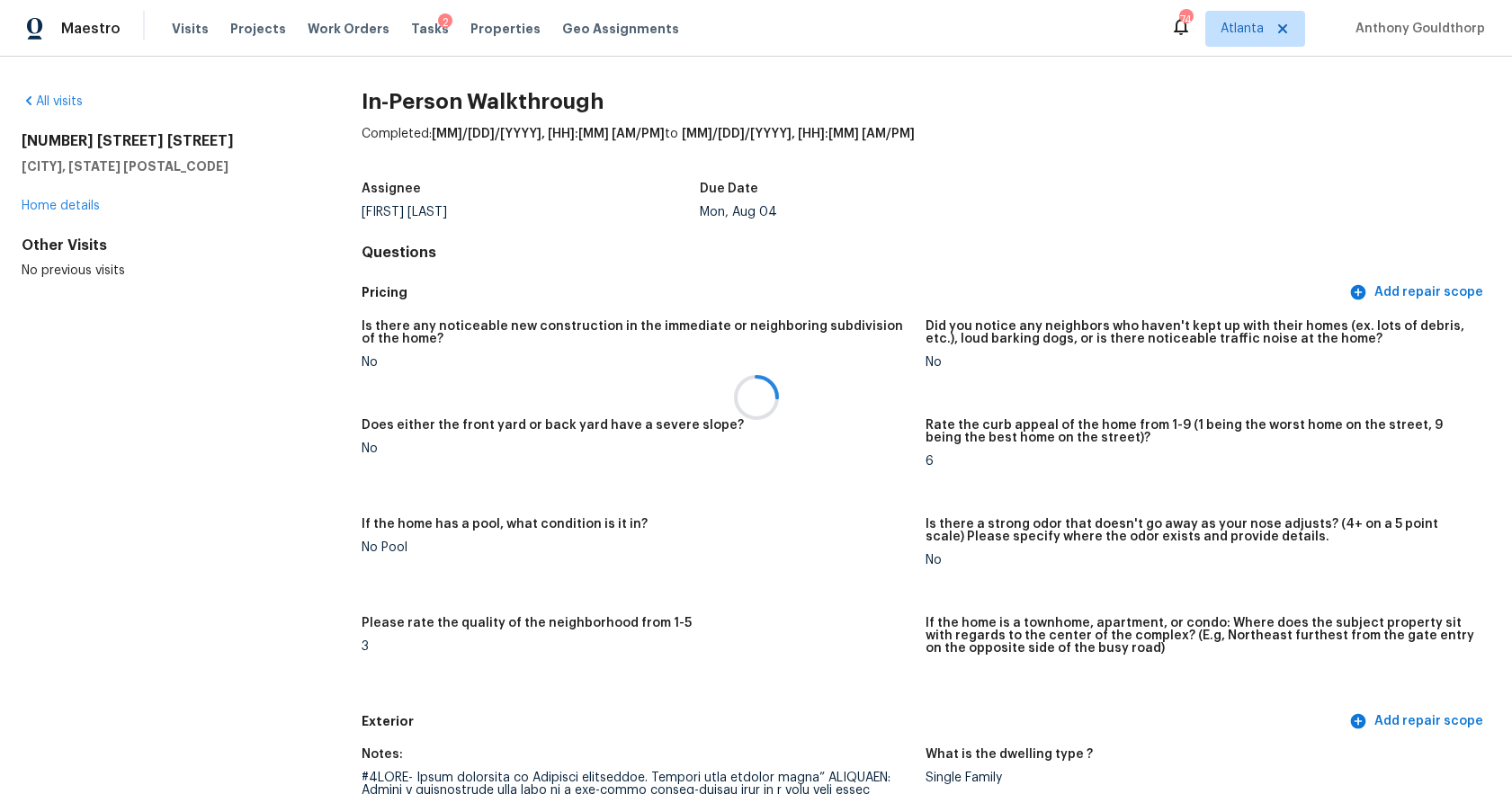 scroll, scrollTop: 0, scrollLeft: 0, axis: both 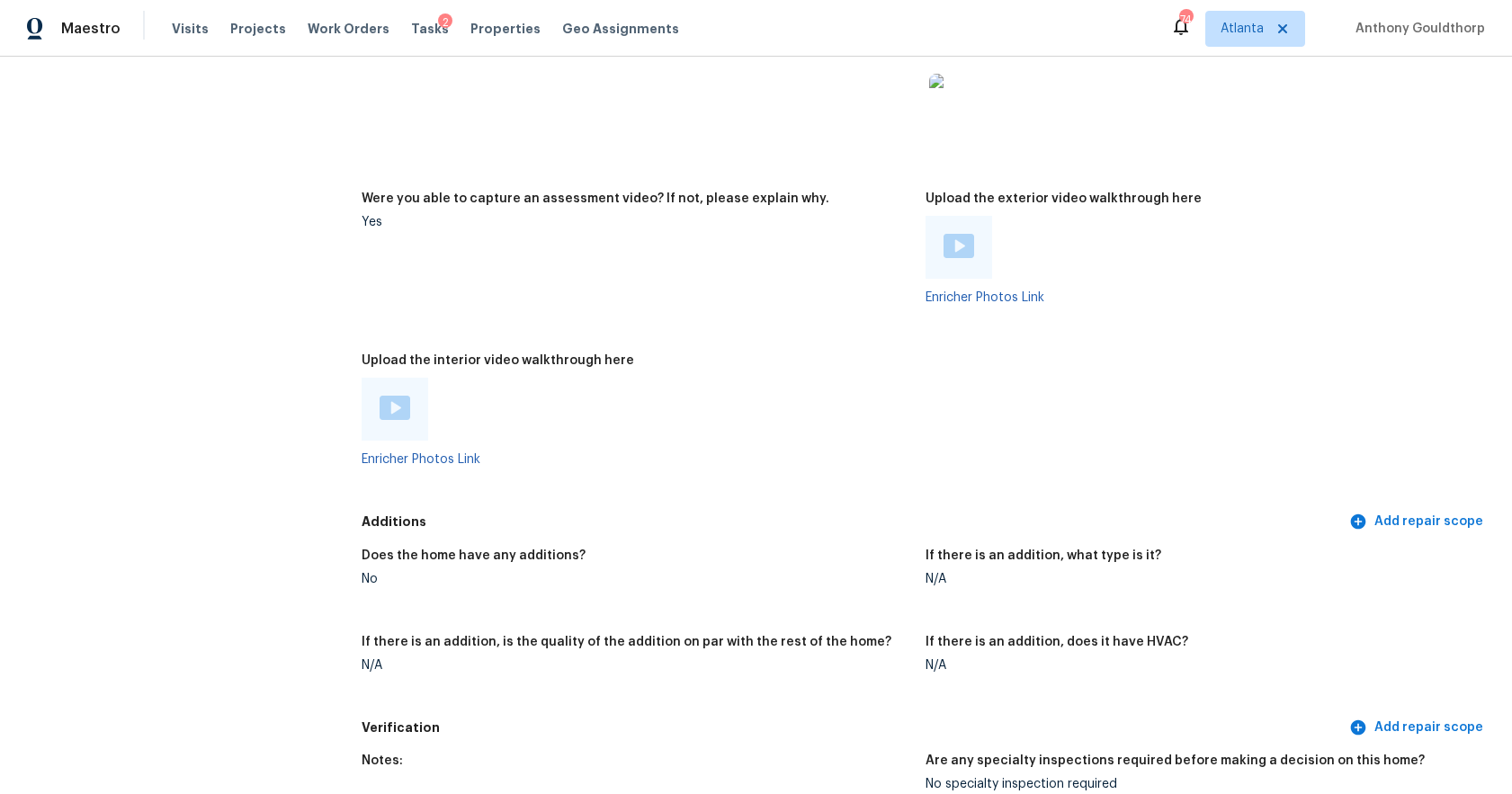 click at bounding box center [395, 407] 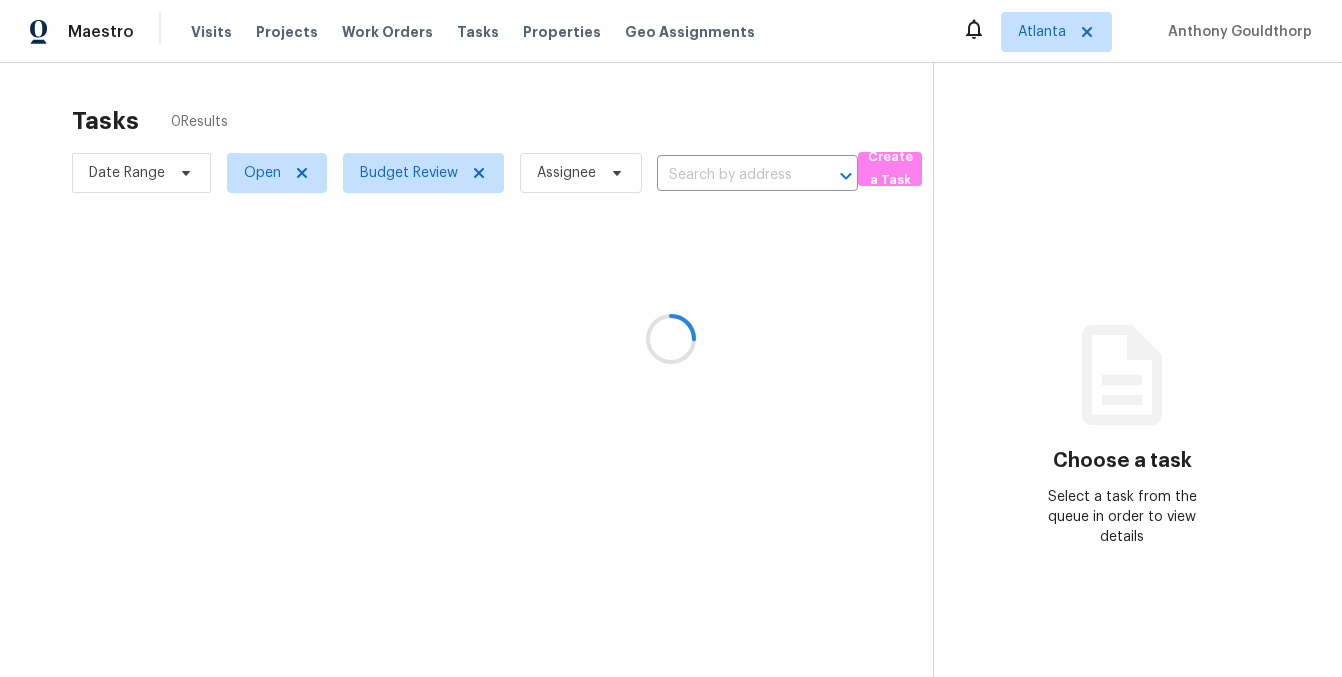 scroll, scrollTop: 0, scrollLeft: 0, axis: both 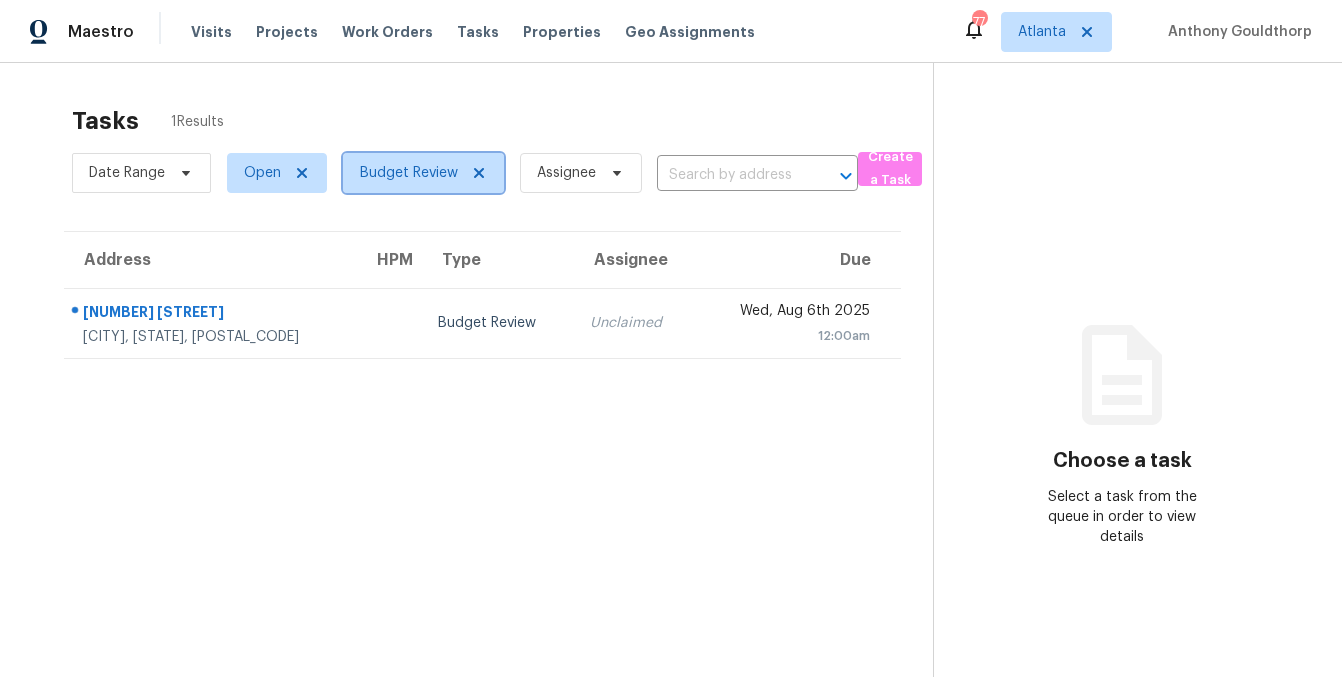 click 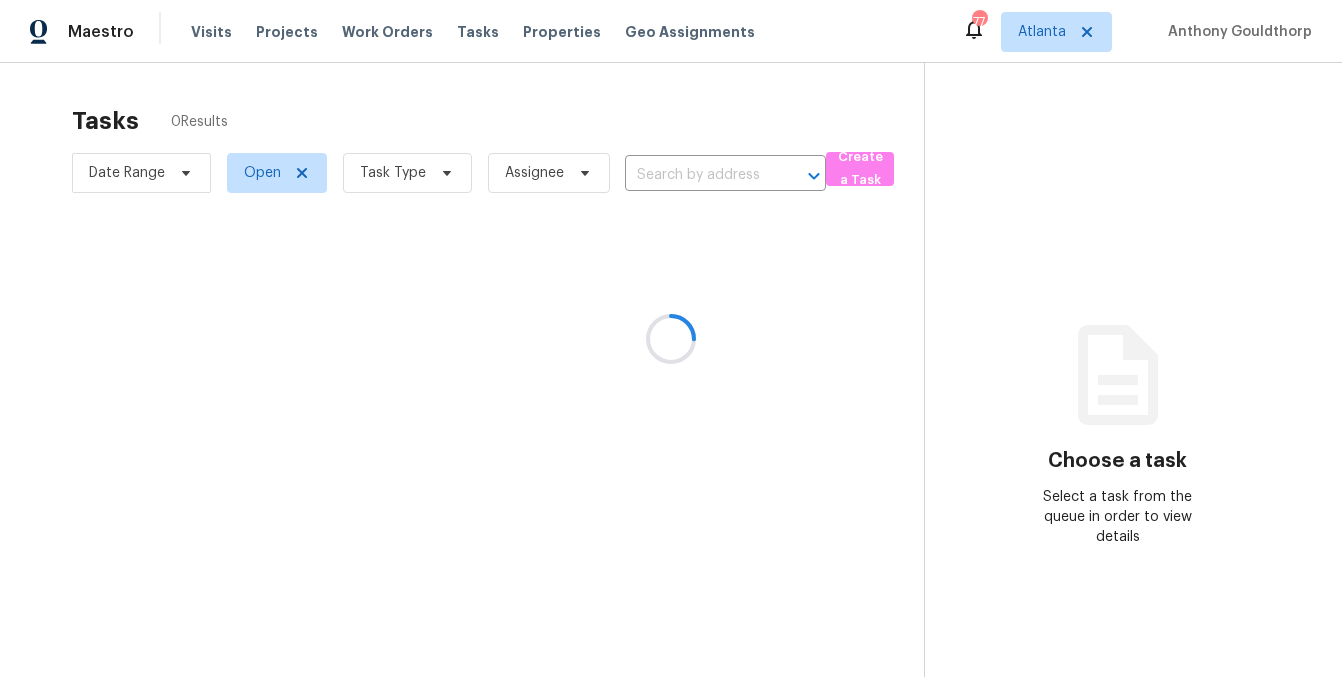 click at bounding box center (671, 338) 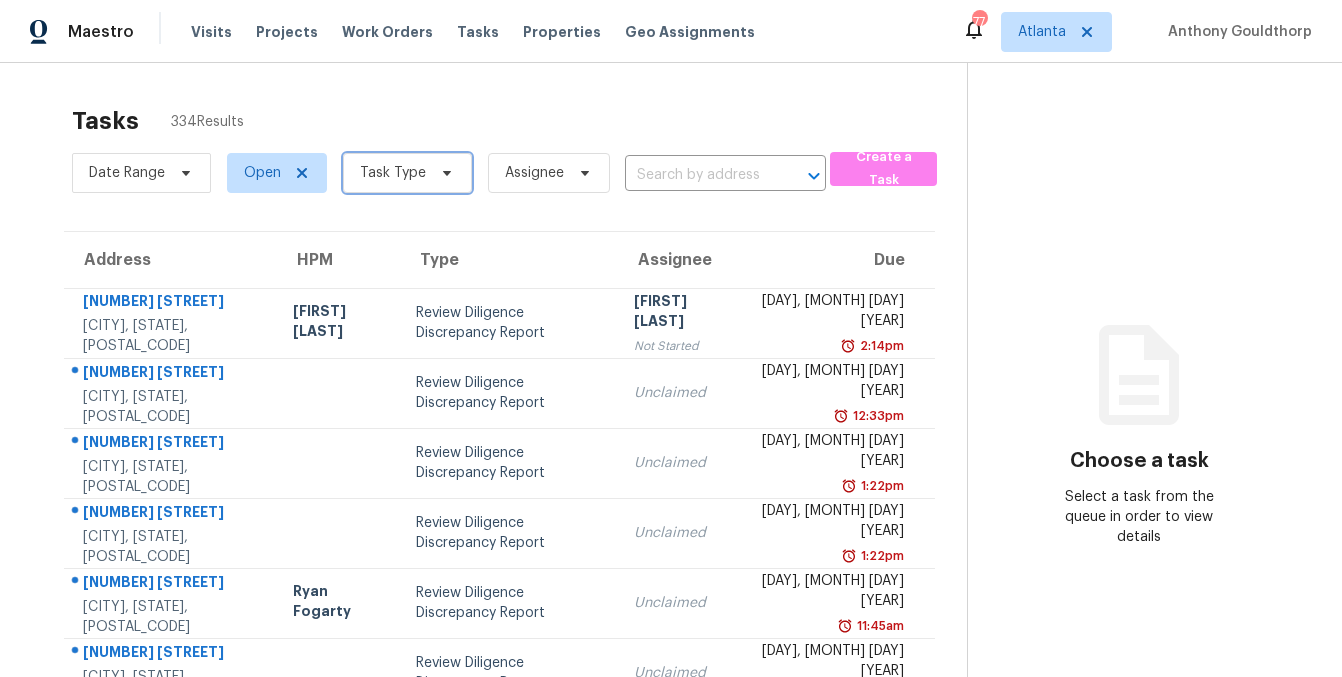 click 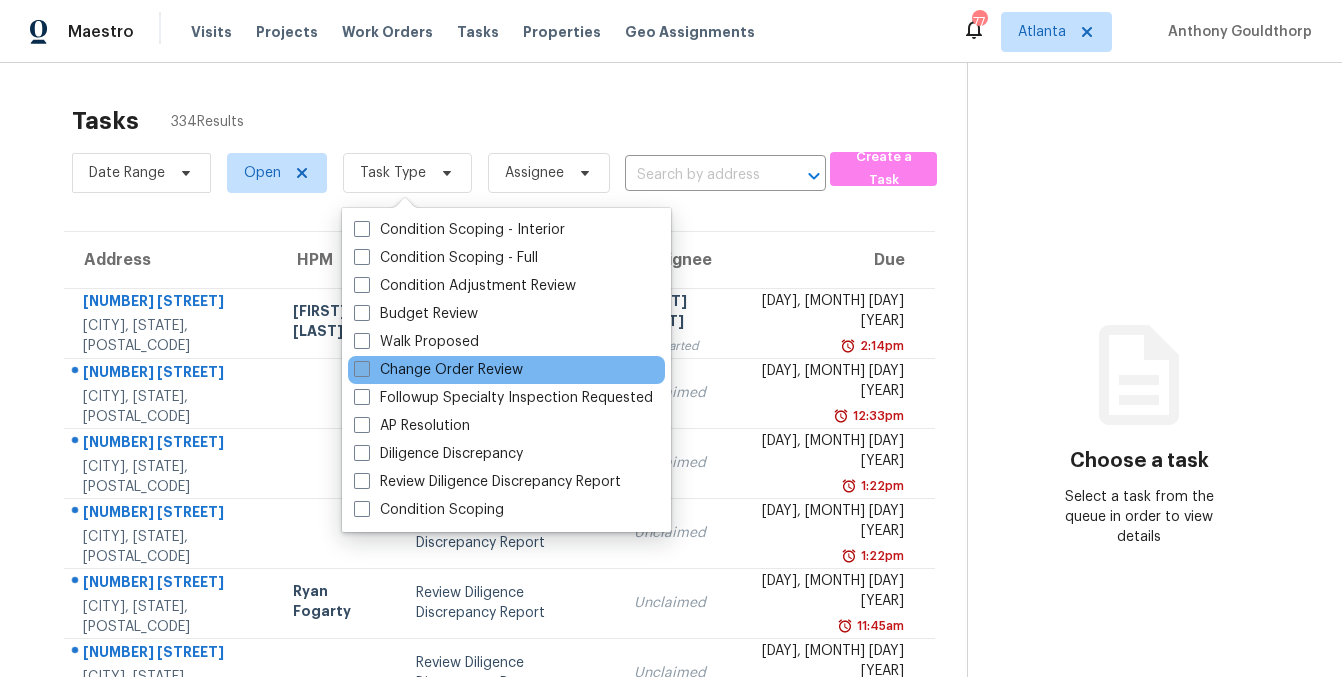 click at bounding box center (362, 369) 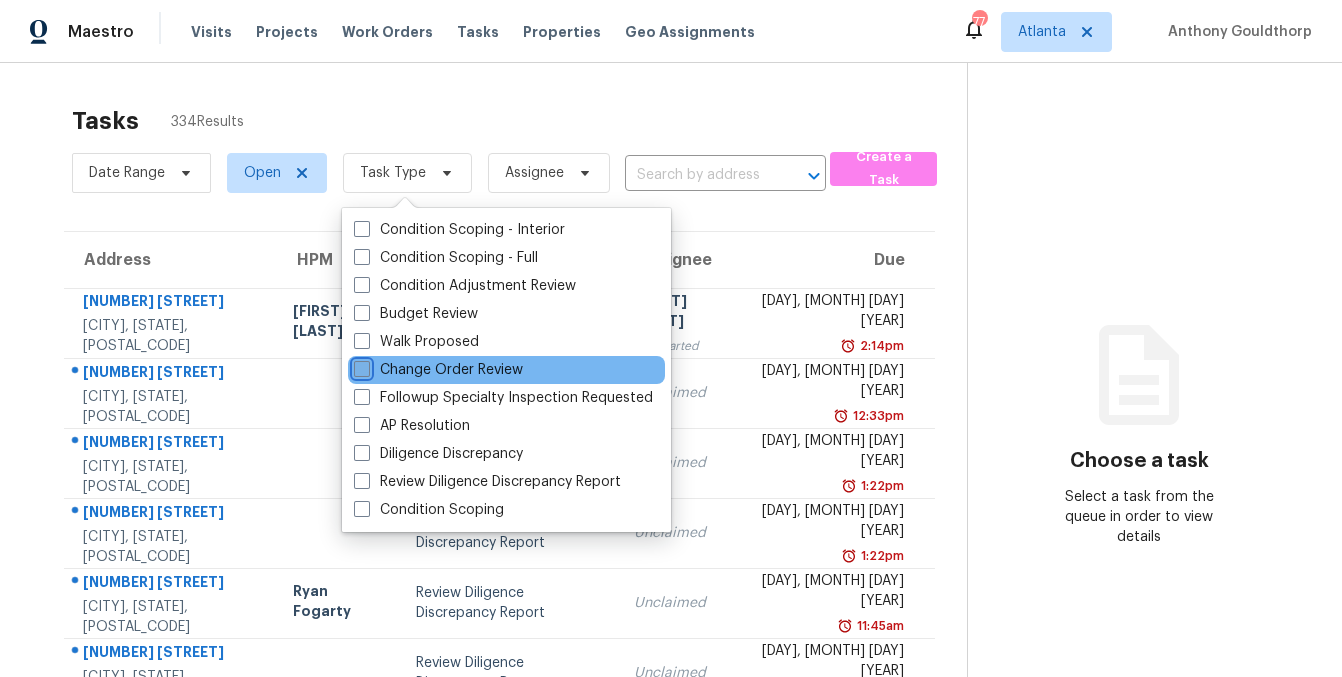 click on "Change Order Review" at bounding box center (360, 366) 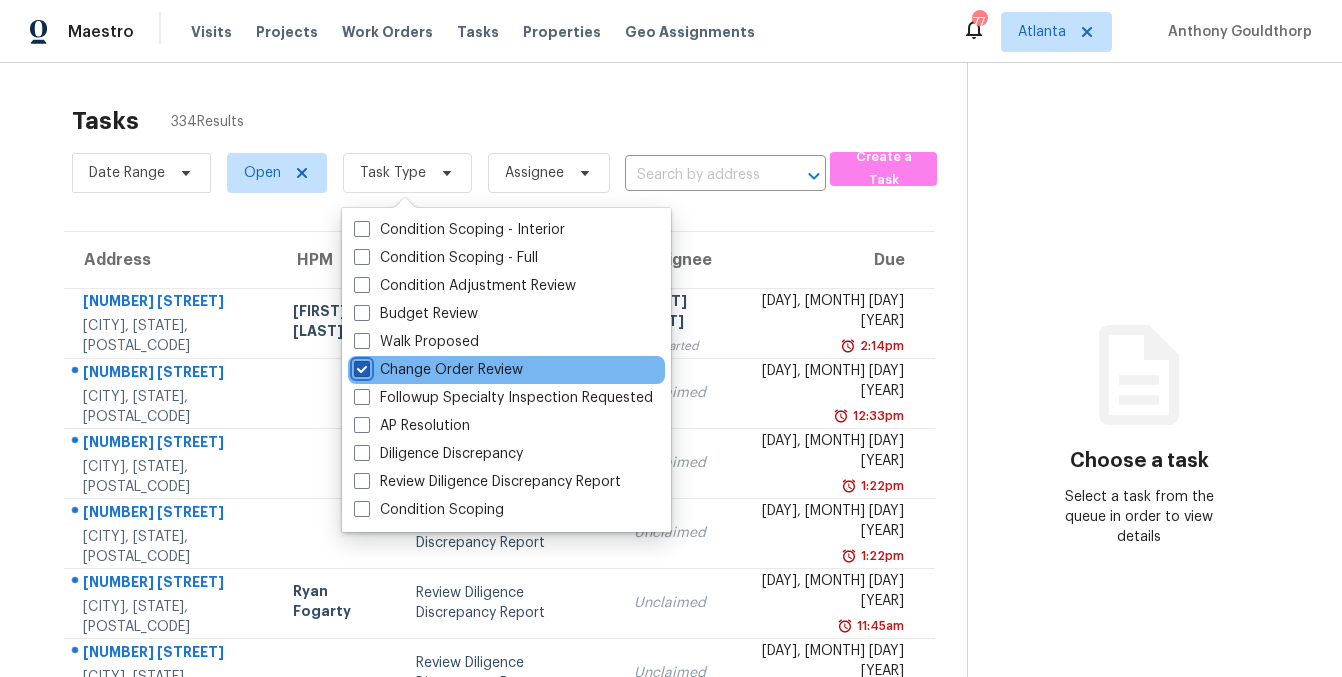 checkbox on "true" 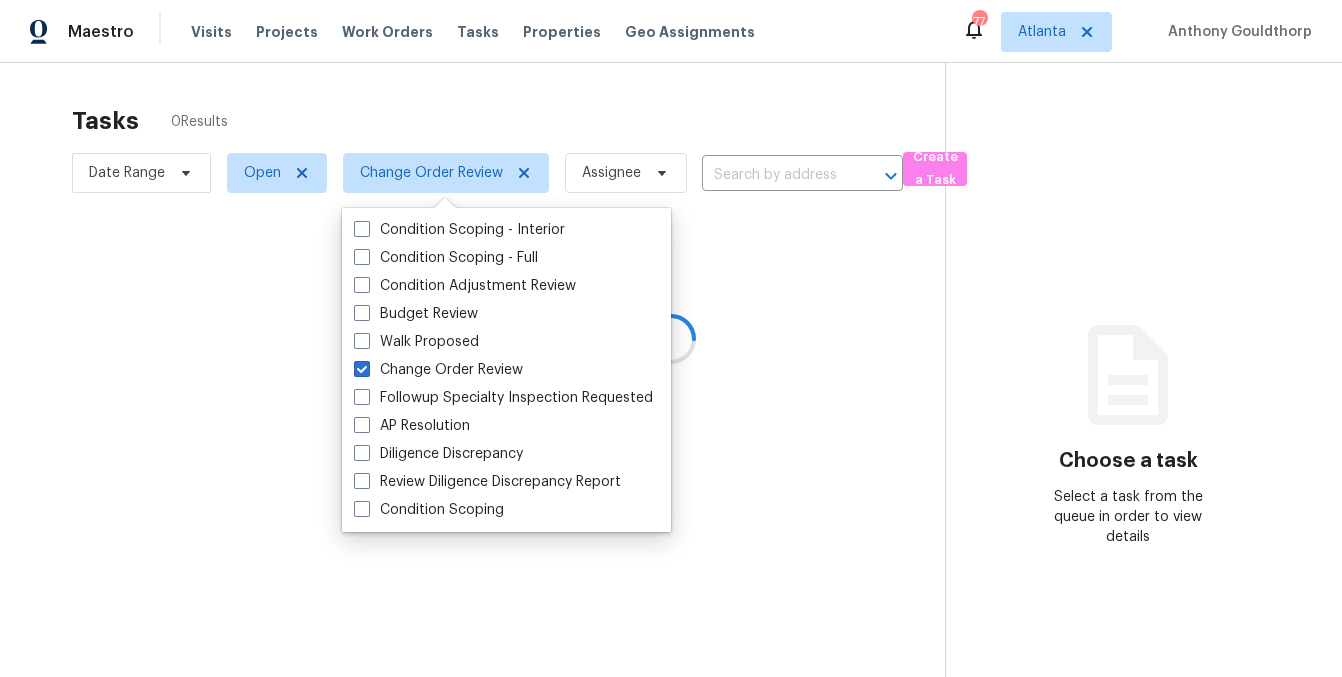 click at bounding box center (671, 338) 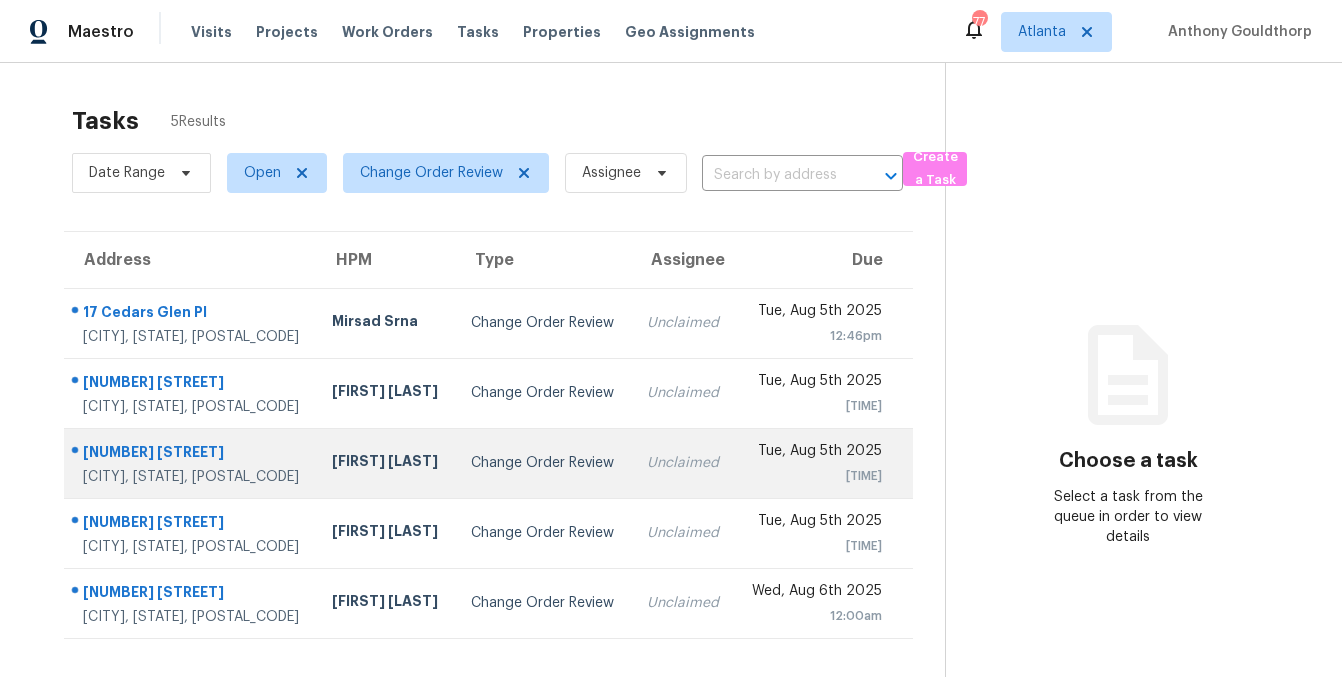 scroll, scrollTop: 63, scrollLeft: 0, axis: vertical 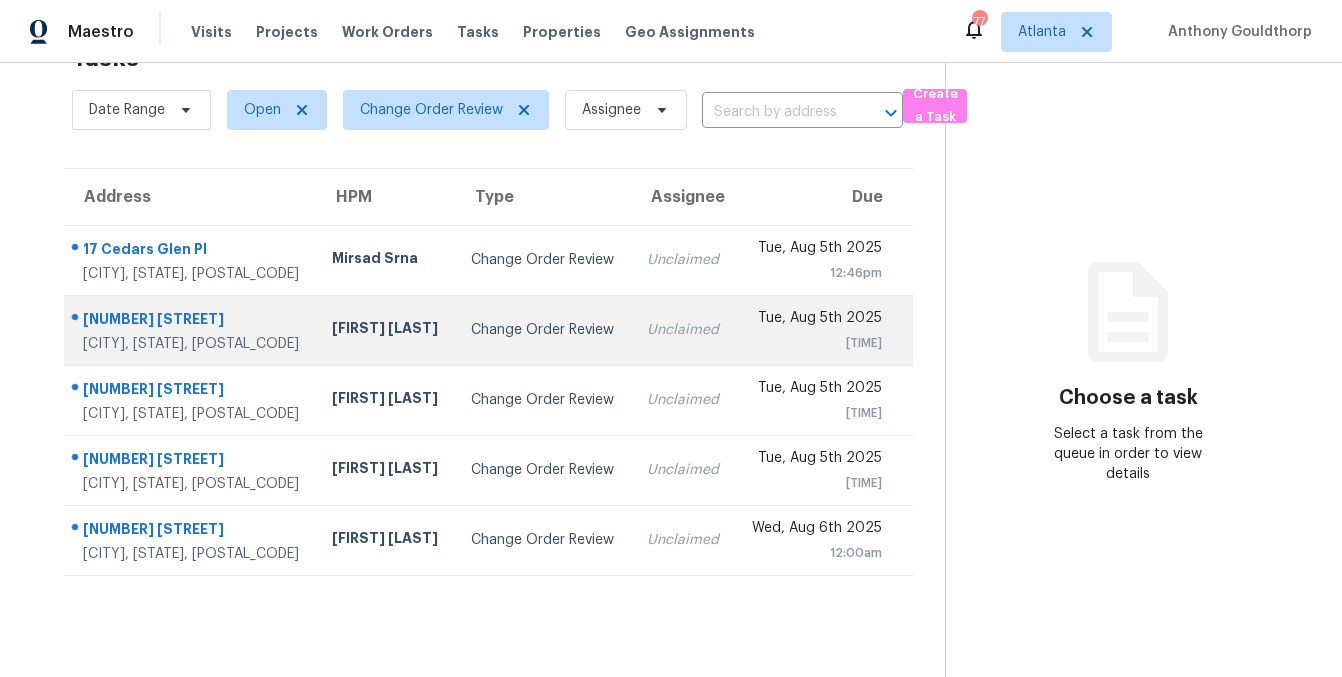 click on "[FIRST] [LAST]" at bounding box center [385, 330] 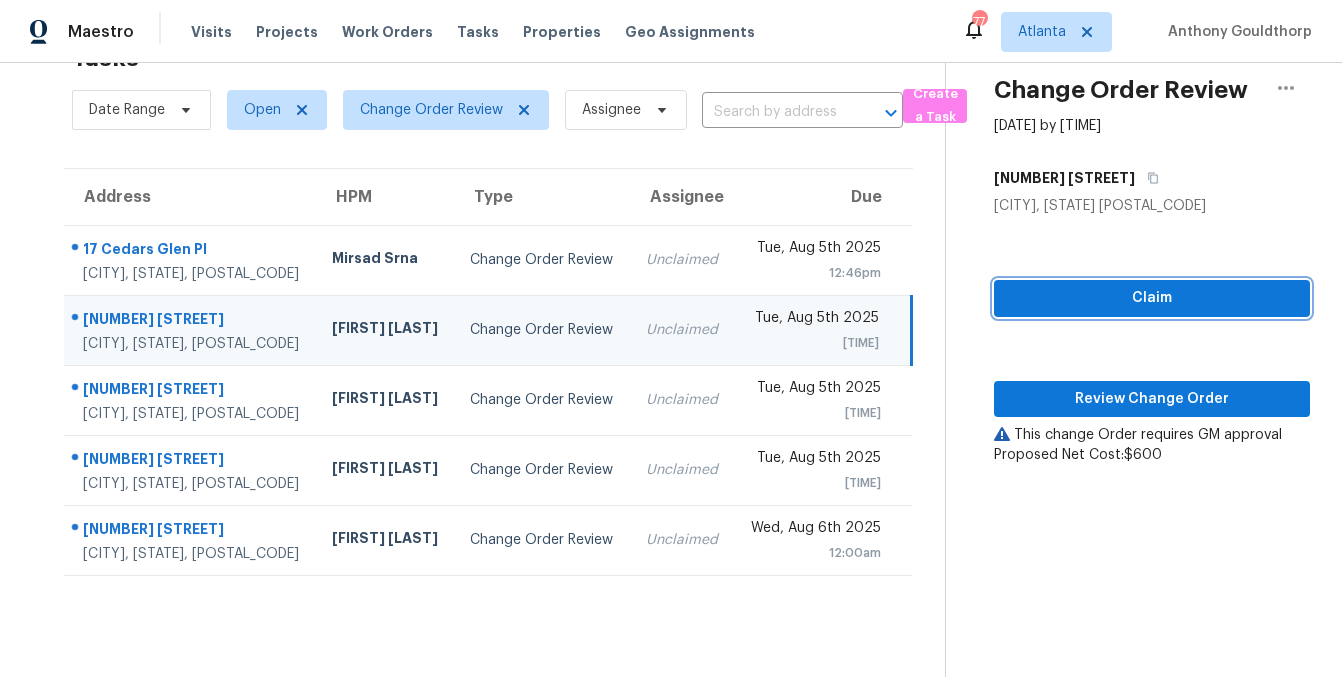 click on "Claim" at bounding box center (1152, 298) 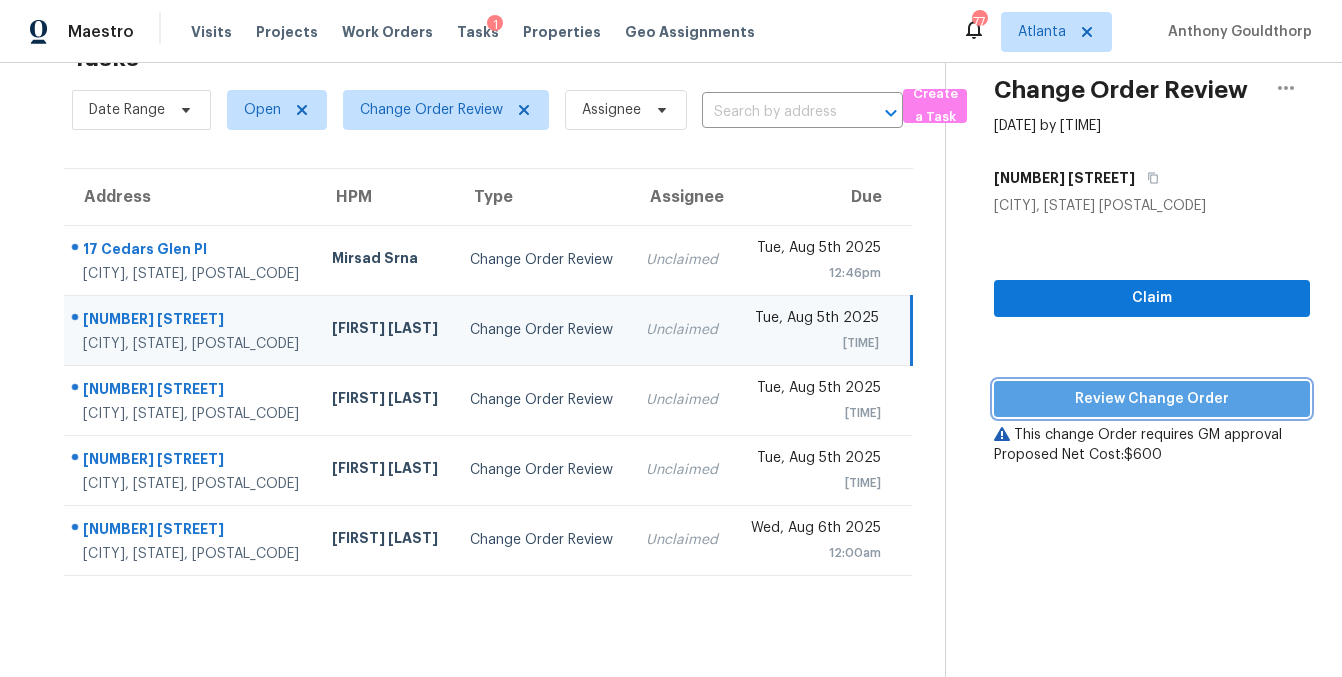 click on "Review Change Order" at bounding box center [1152, 399] 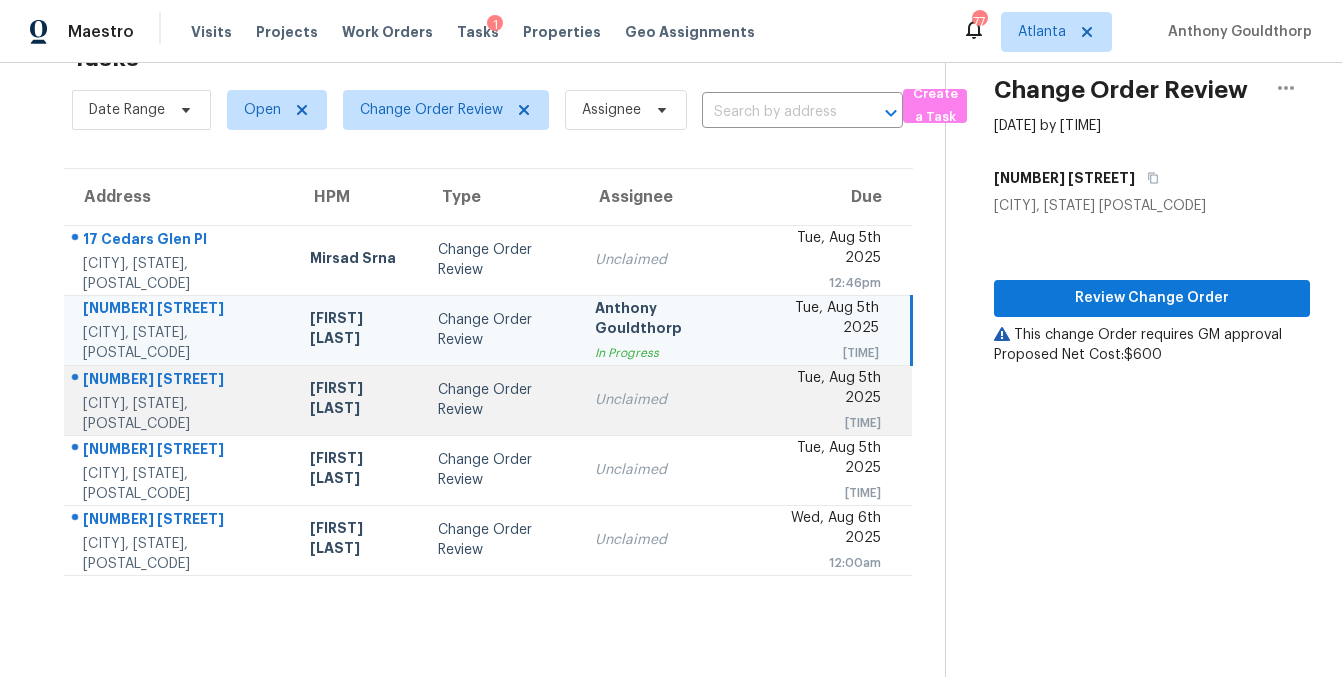 click on "Change Order Review" at bounding box center (500, 400) 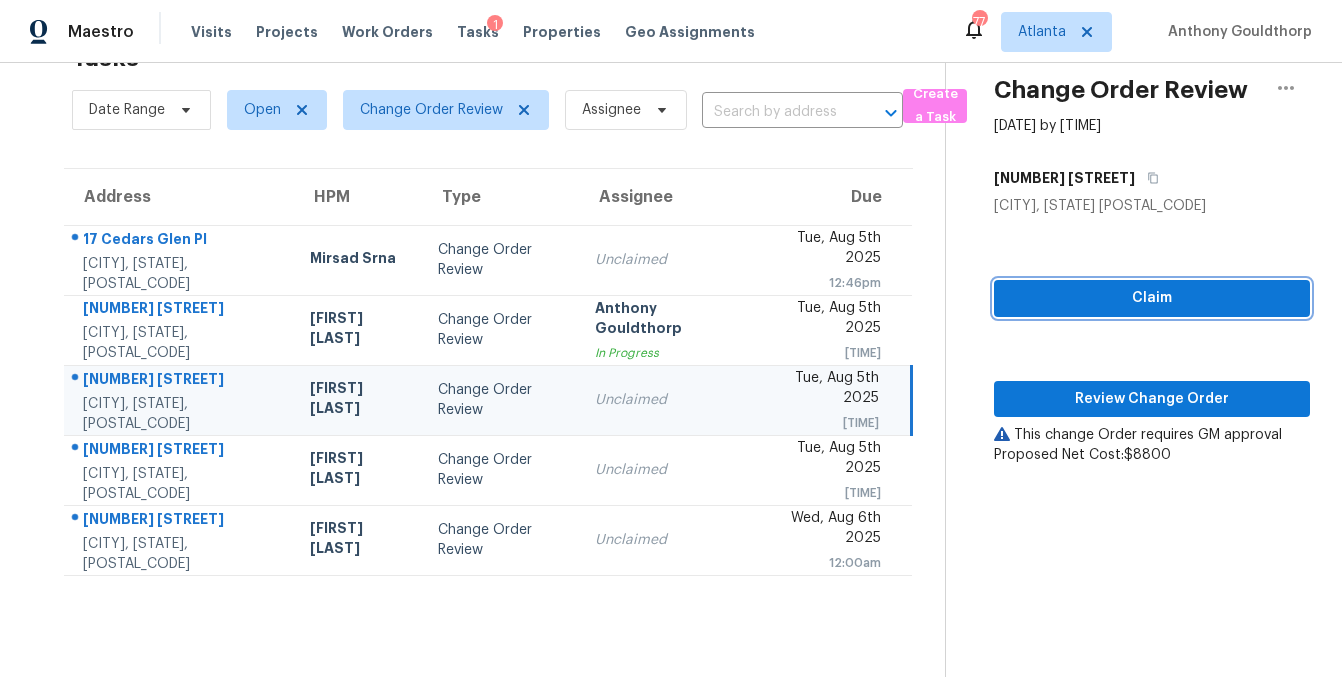 click on "Claim" at bounding box center (1152, 298) 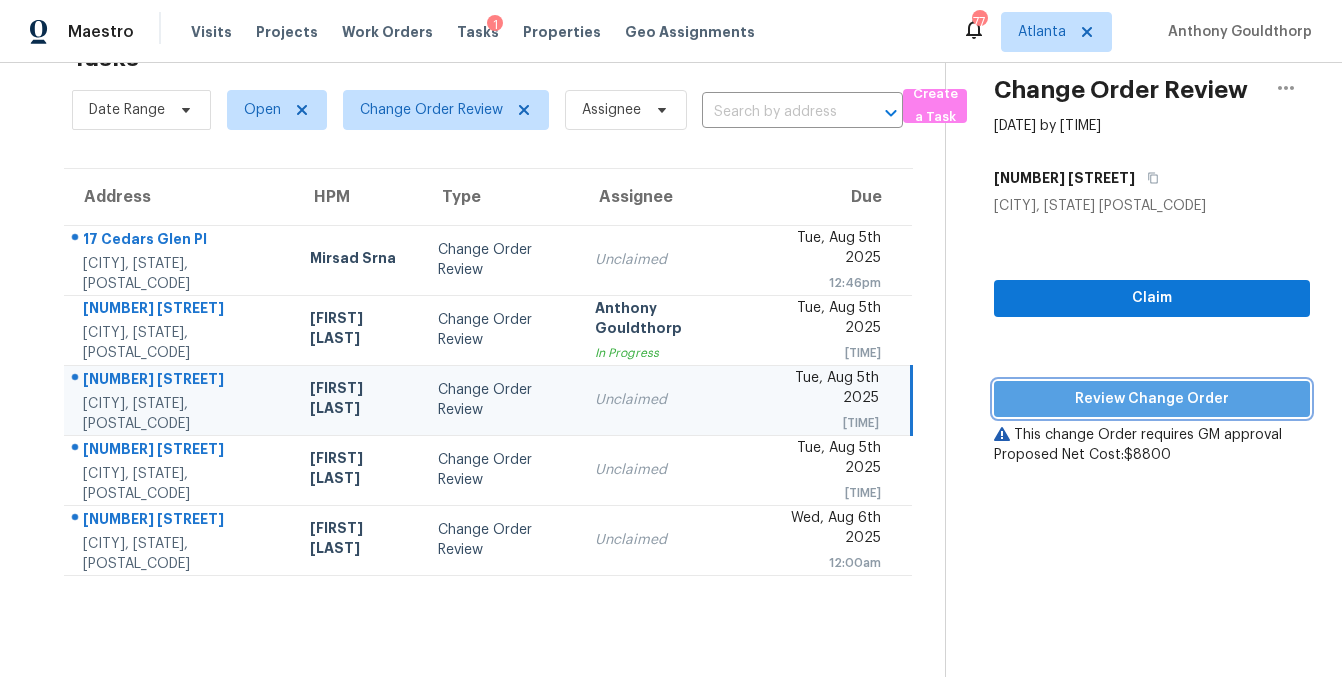 click on "Review Change Order" at bounding box center (1152, 399) 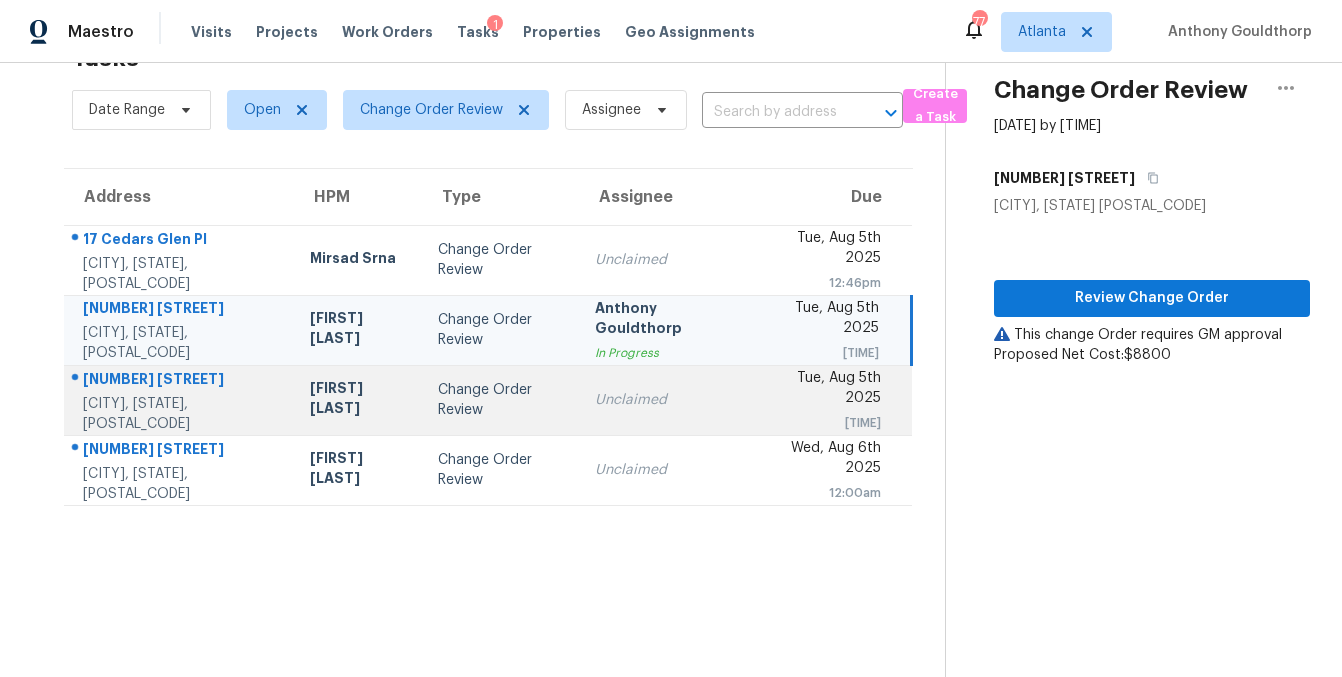 click on "Change Order Review" at bounding box center [500, 400] 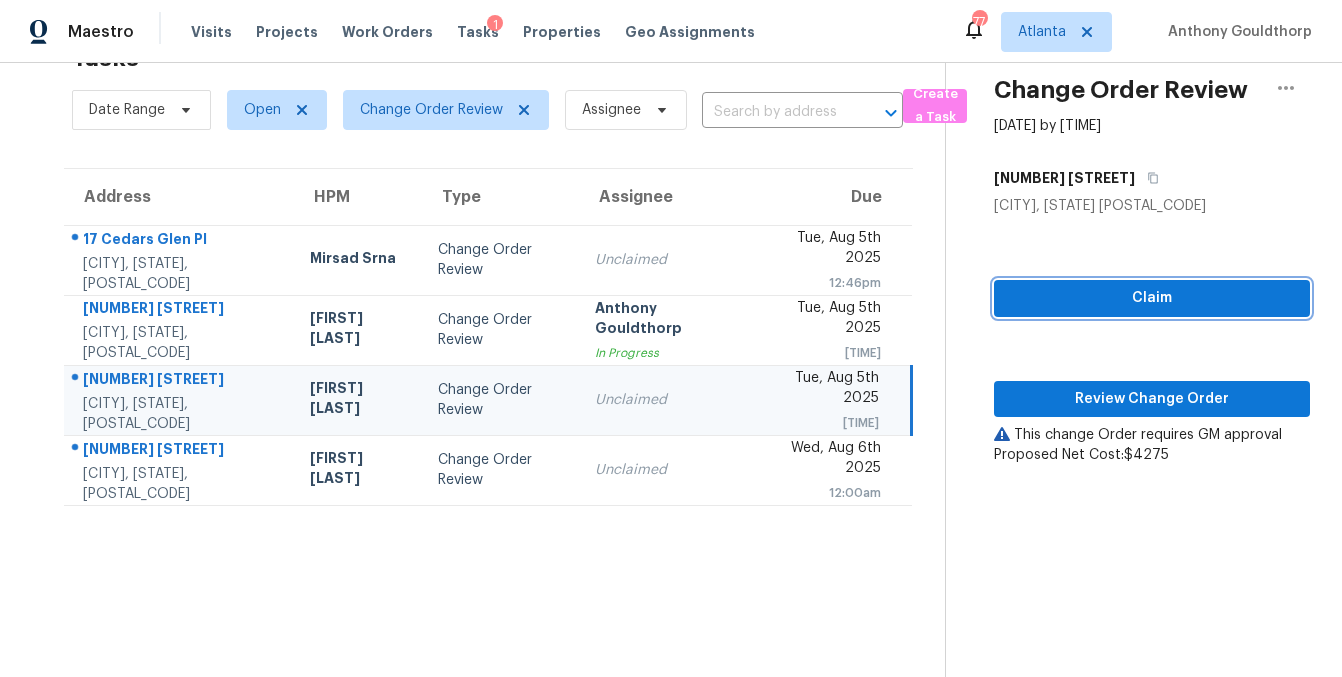 click on "Claim" at bounding box center (1152, 298) 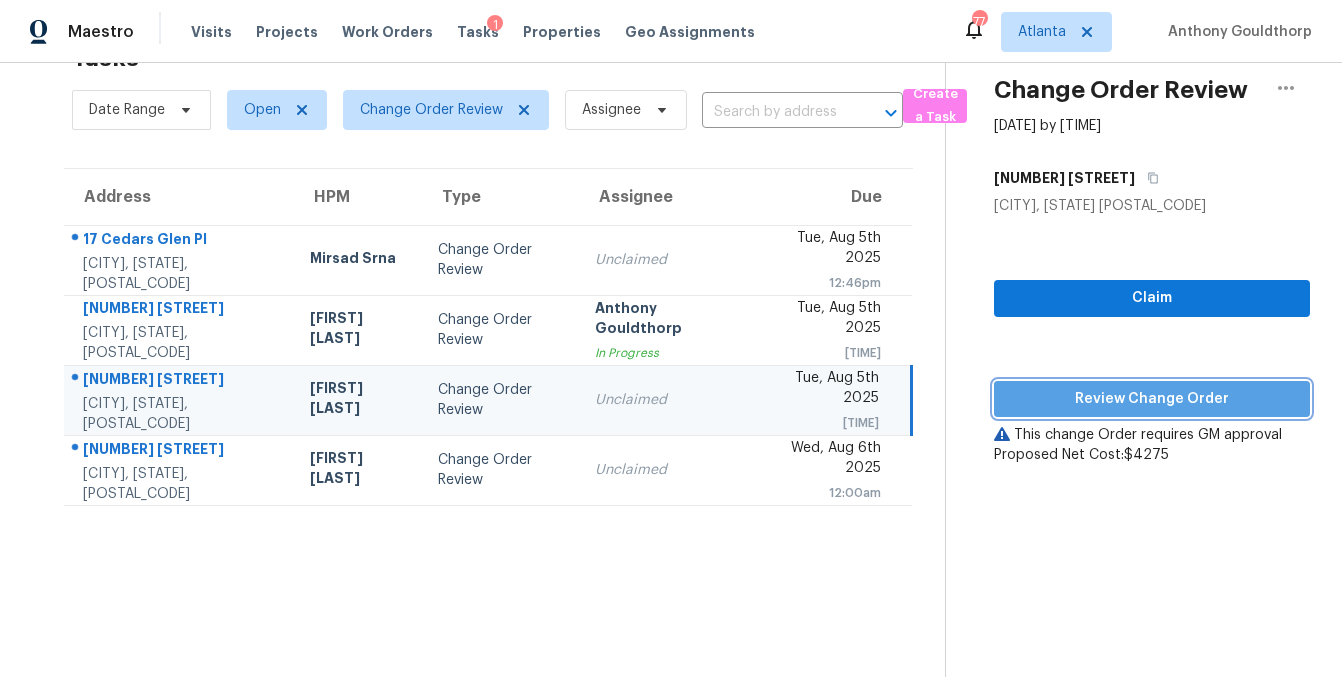 click on "Review Change Order" at bounding box center [1152, 399] 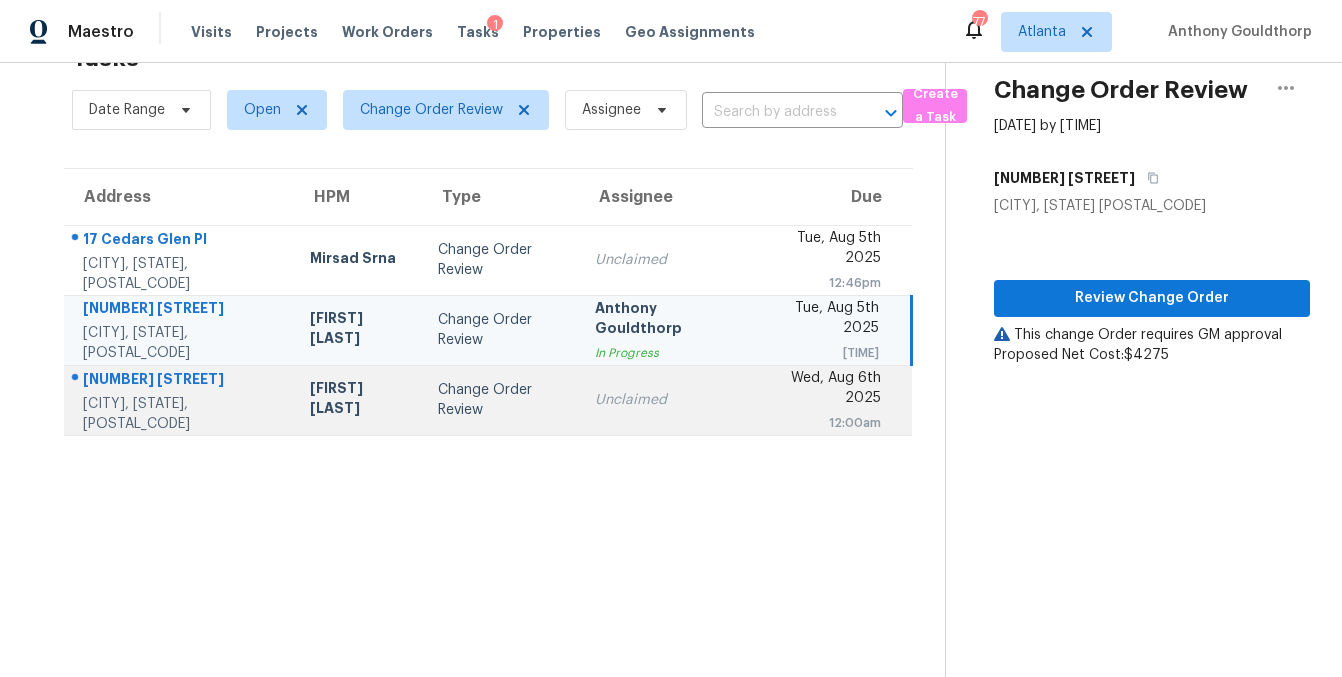 click on "Cumming, GA, 30028" at bounding box center (180, 414) 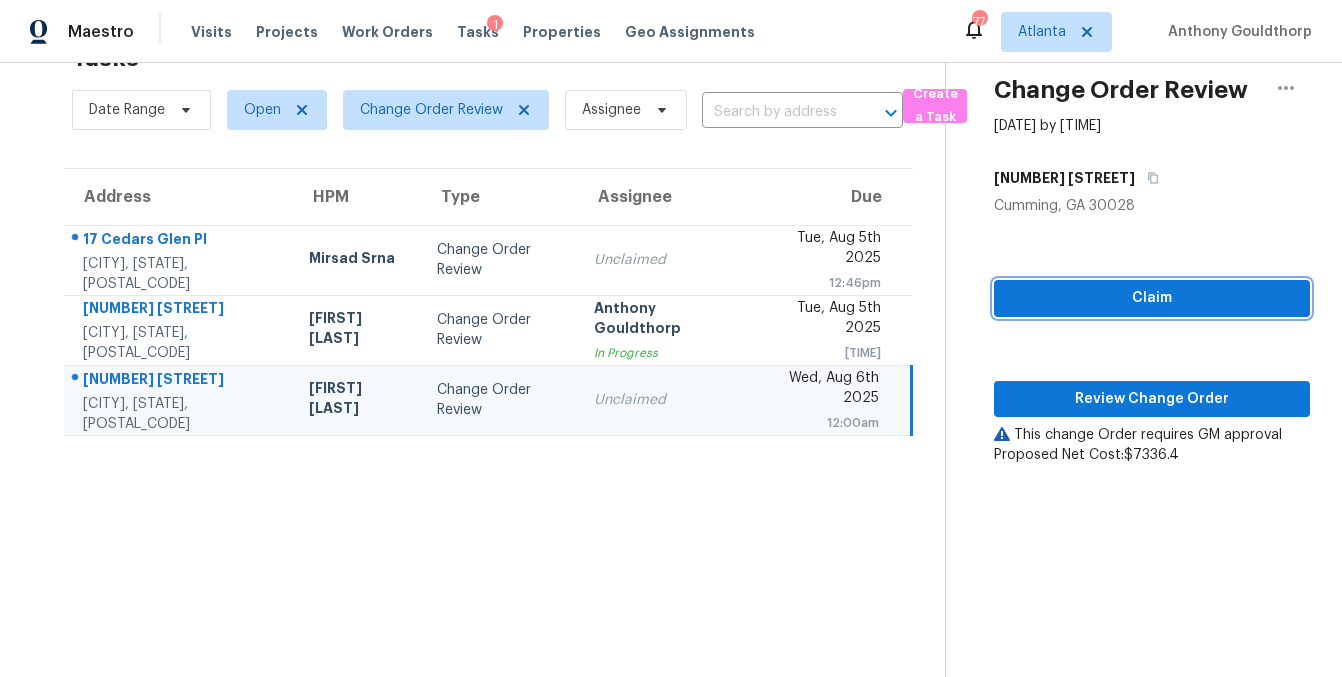 click on "Claim" at bounding box center [1152, 298] 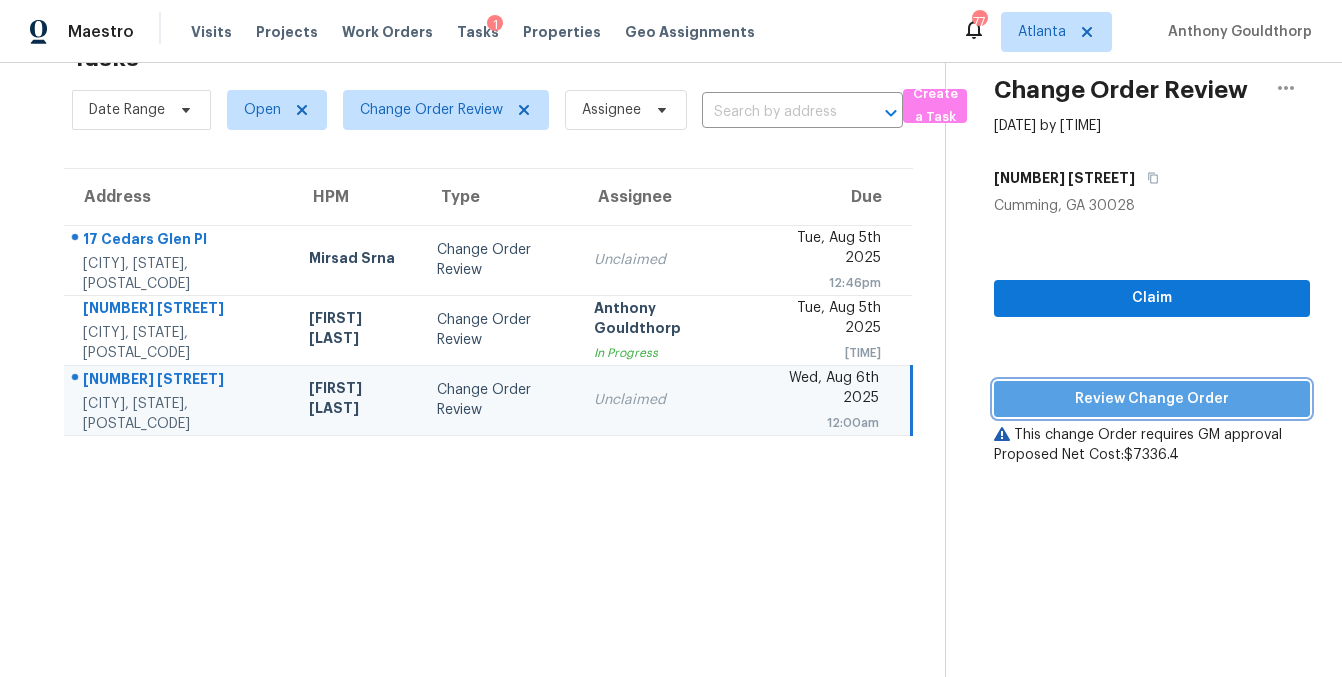 click on "Review Change Order" at bounding box center (1152, 399) 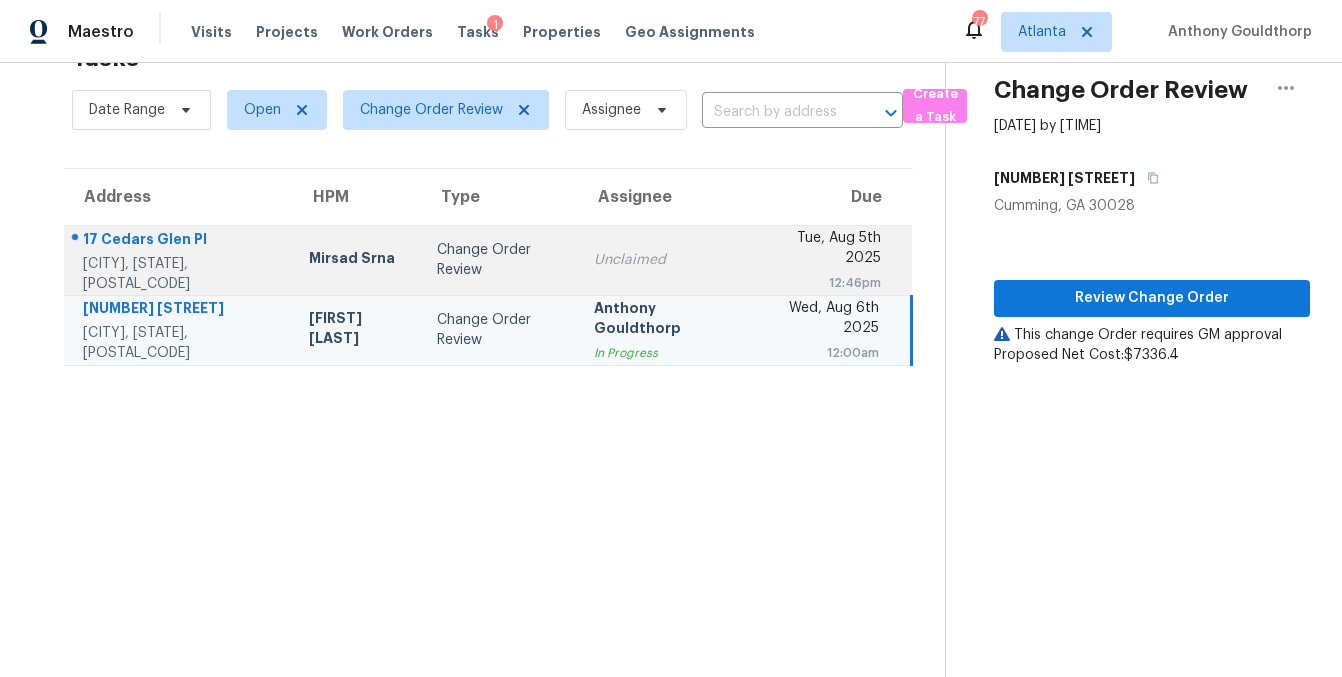 click on "Change Order Review" at bounding box center (499, 260) 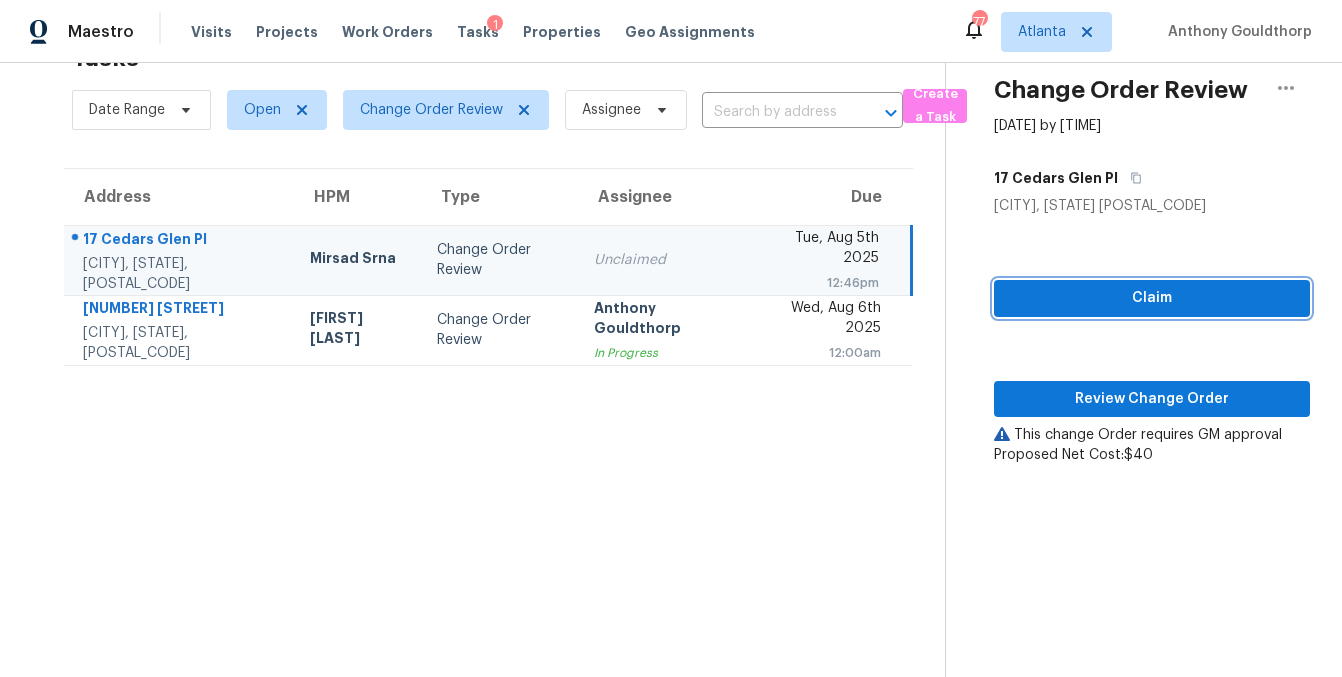 click on "Claim" at bounding box center [1152, 298] 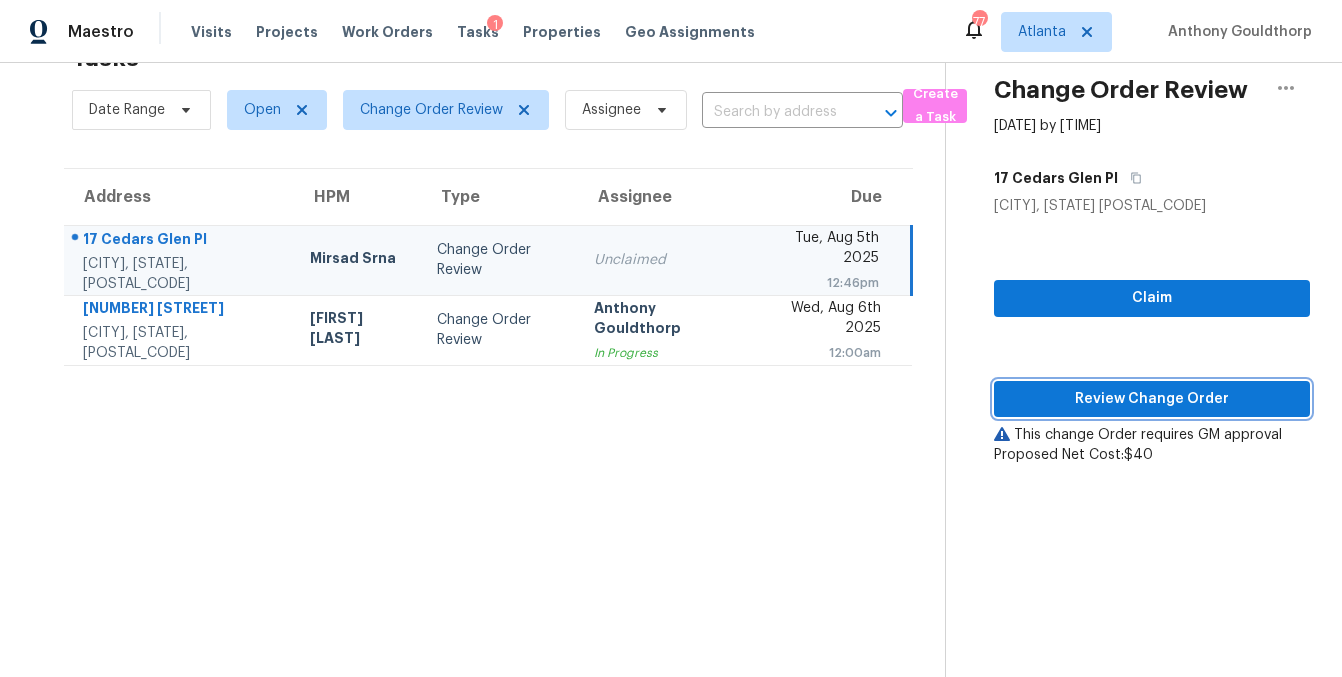 click on "Review Change Order" at bounding box center (1152, 399) 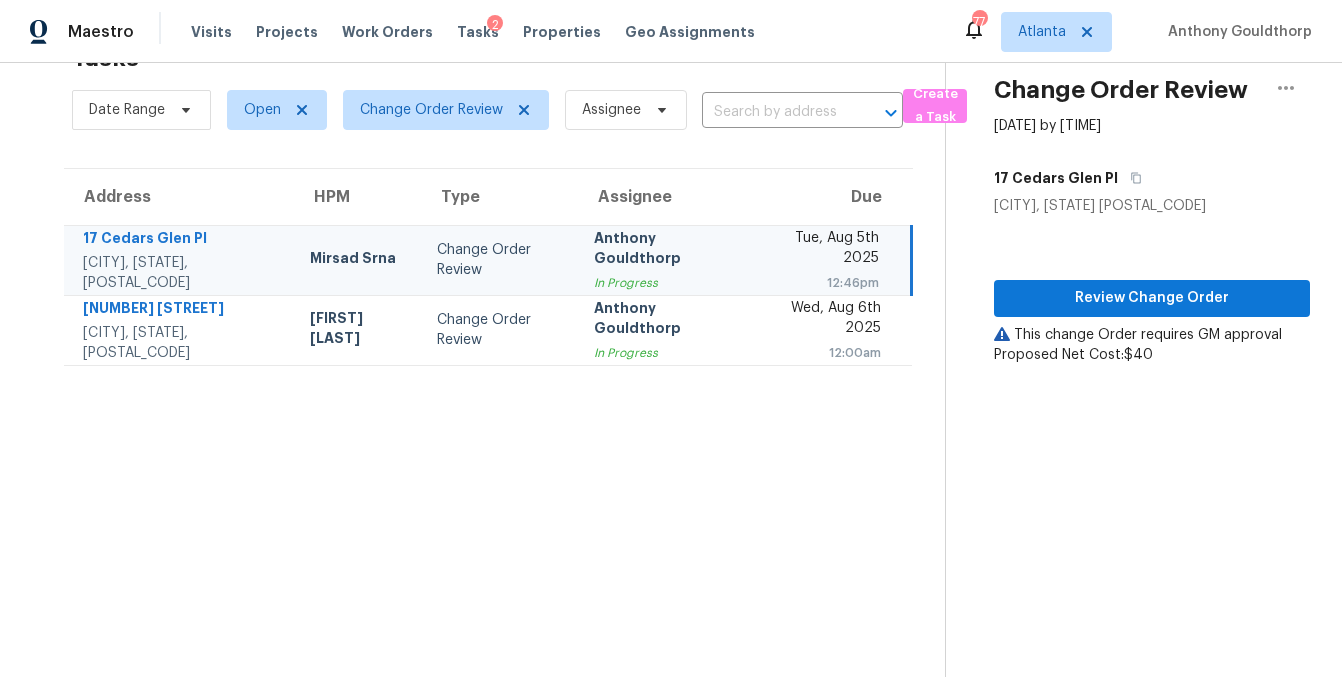 click on "12:46pm" at bounding box center (823, 283) 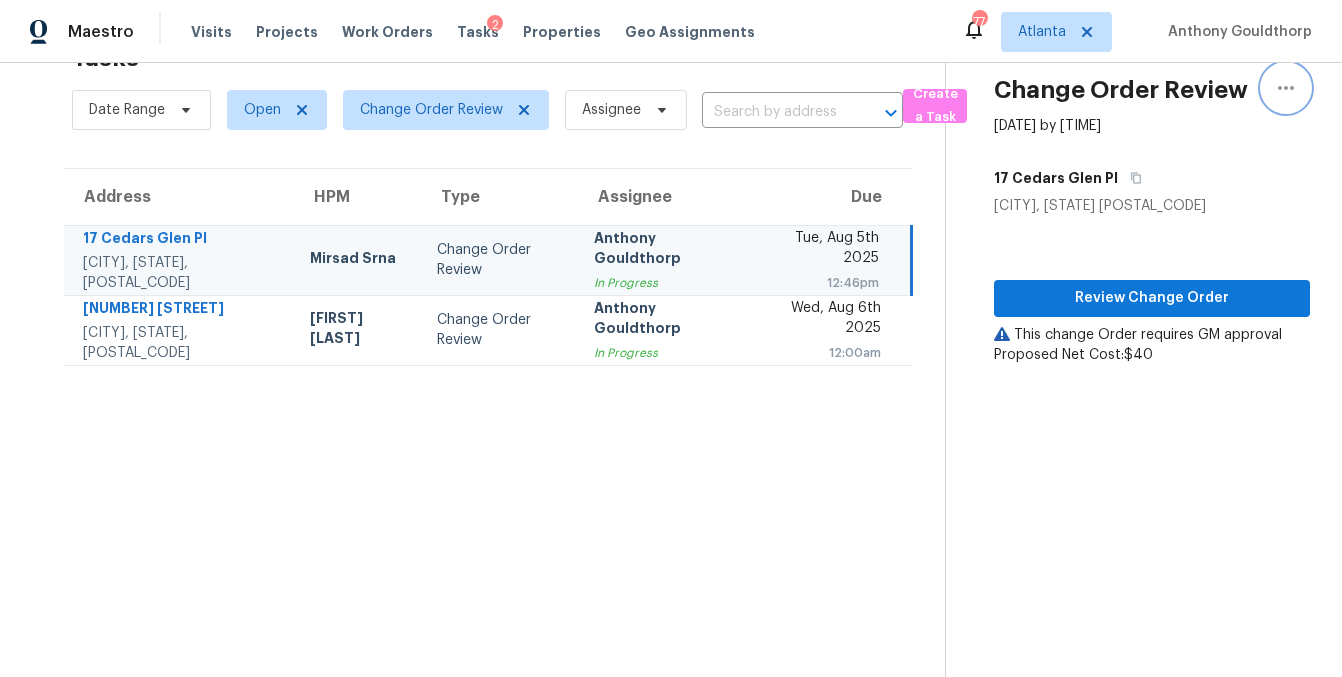 click 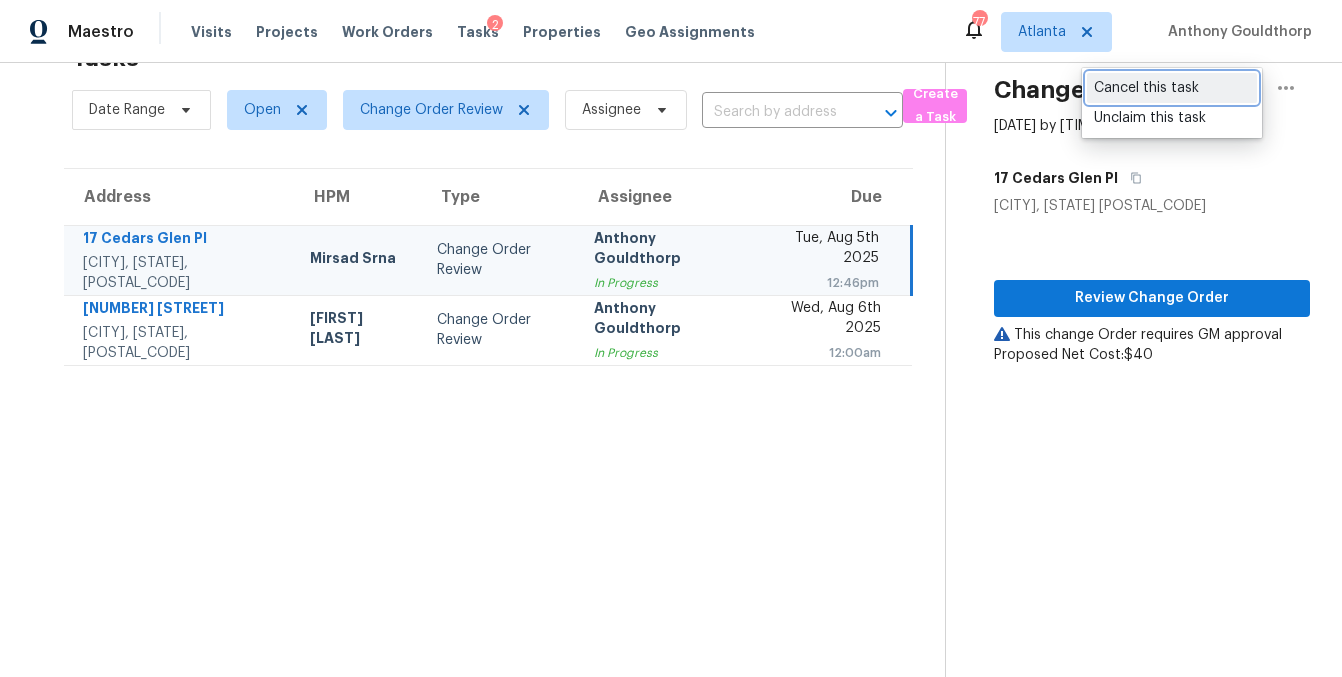 click on "Cancel this task" at bounding box center [1172, 88] 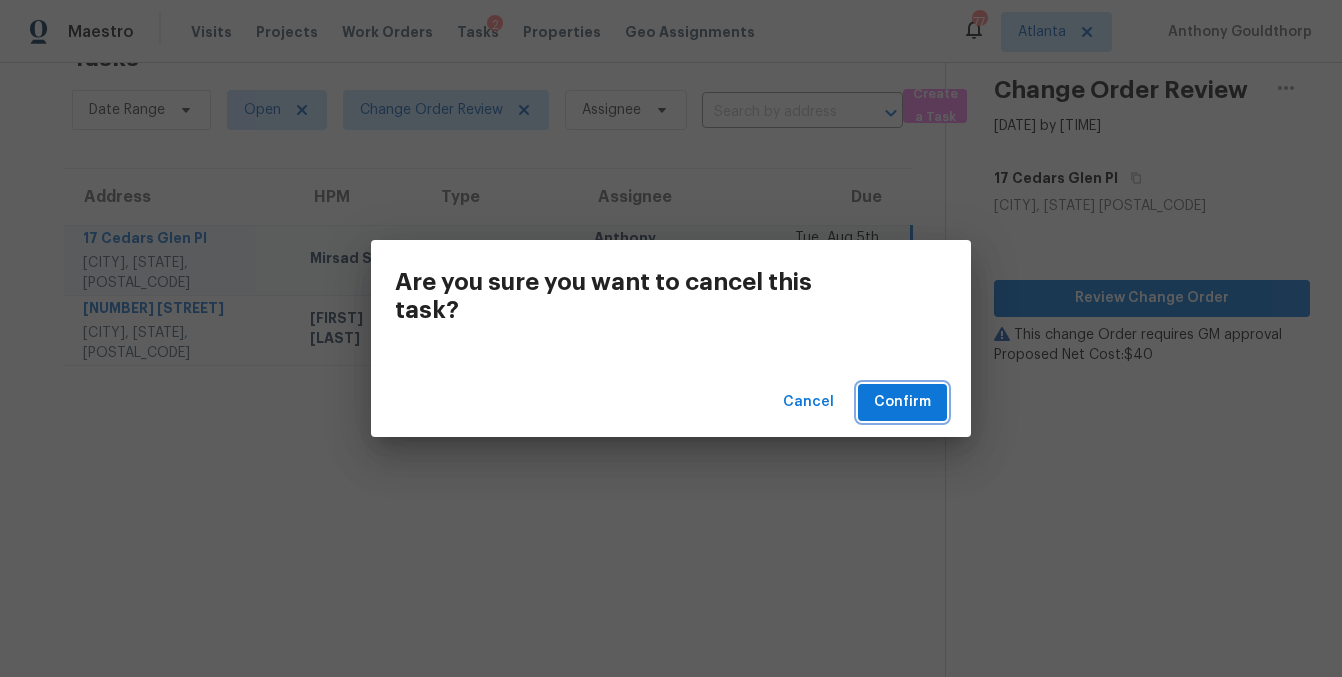 click on "Confirm" at bounding box center [902, 402] 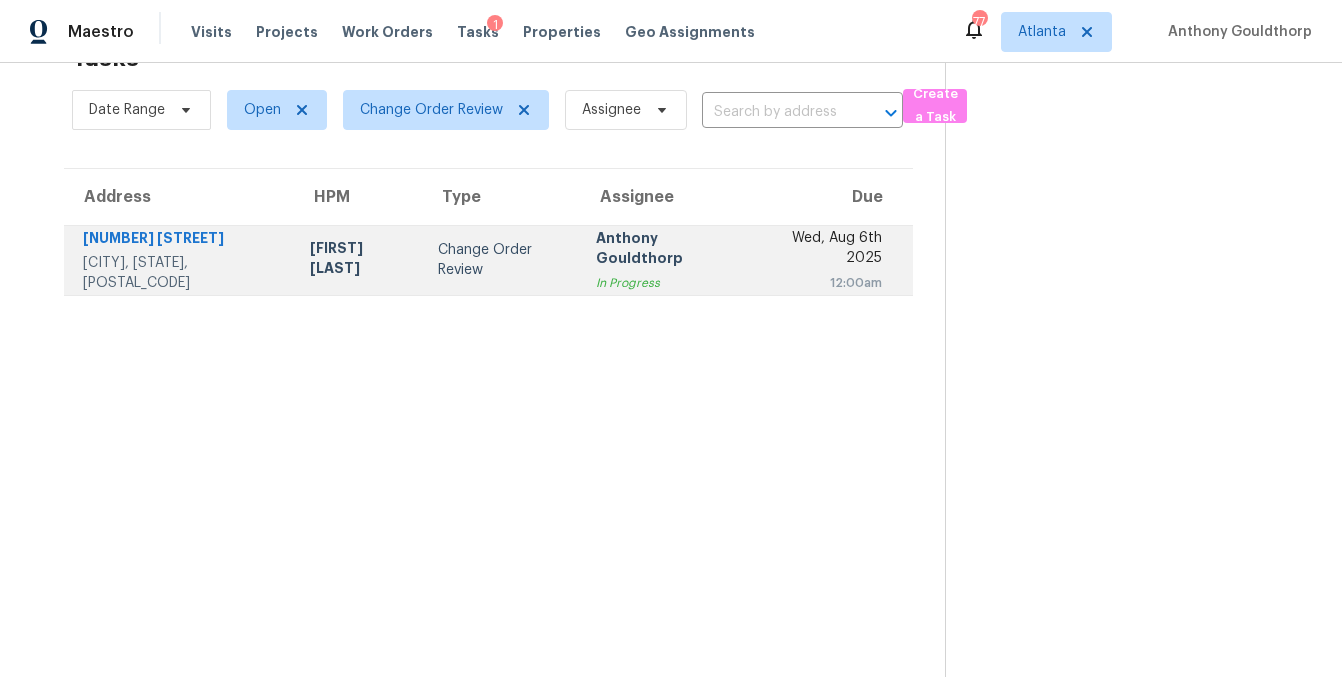 click on "Wed, Aug 6th 2025" at bounding box center (824, 250) 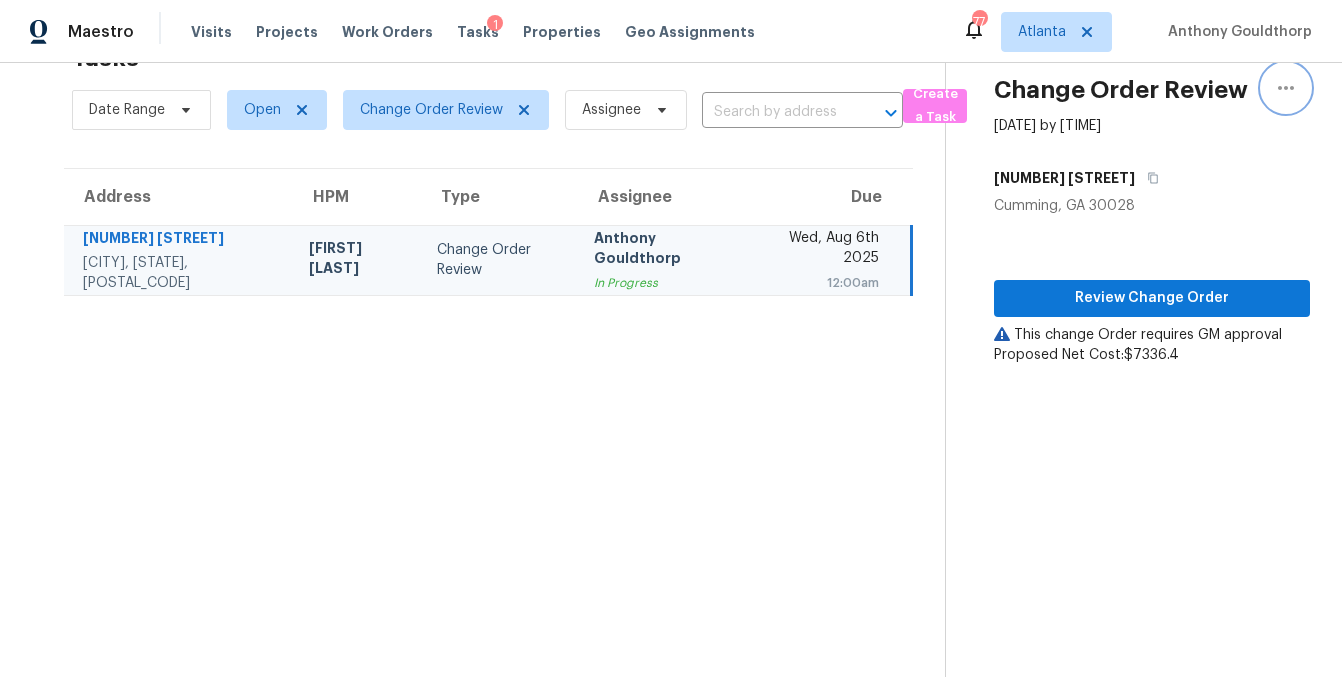click 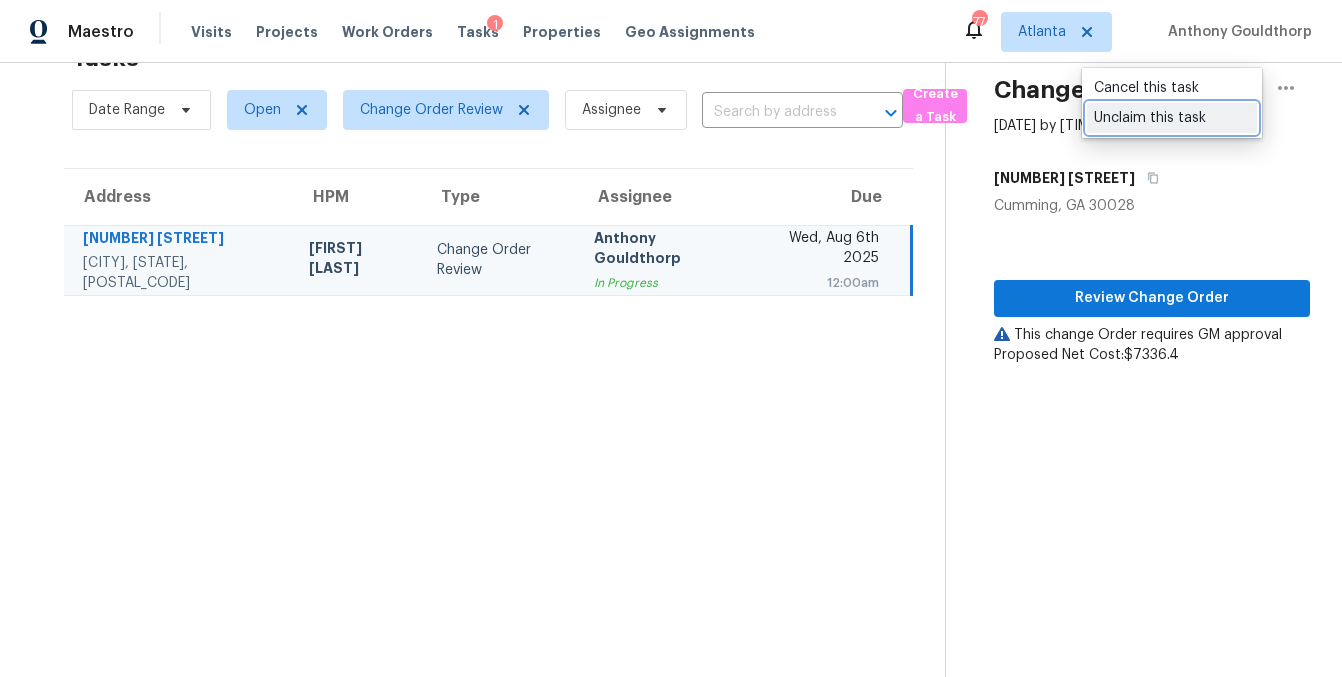 click on "Unclaim this task" at bounding box center [1172, 118] 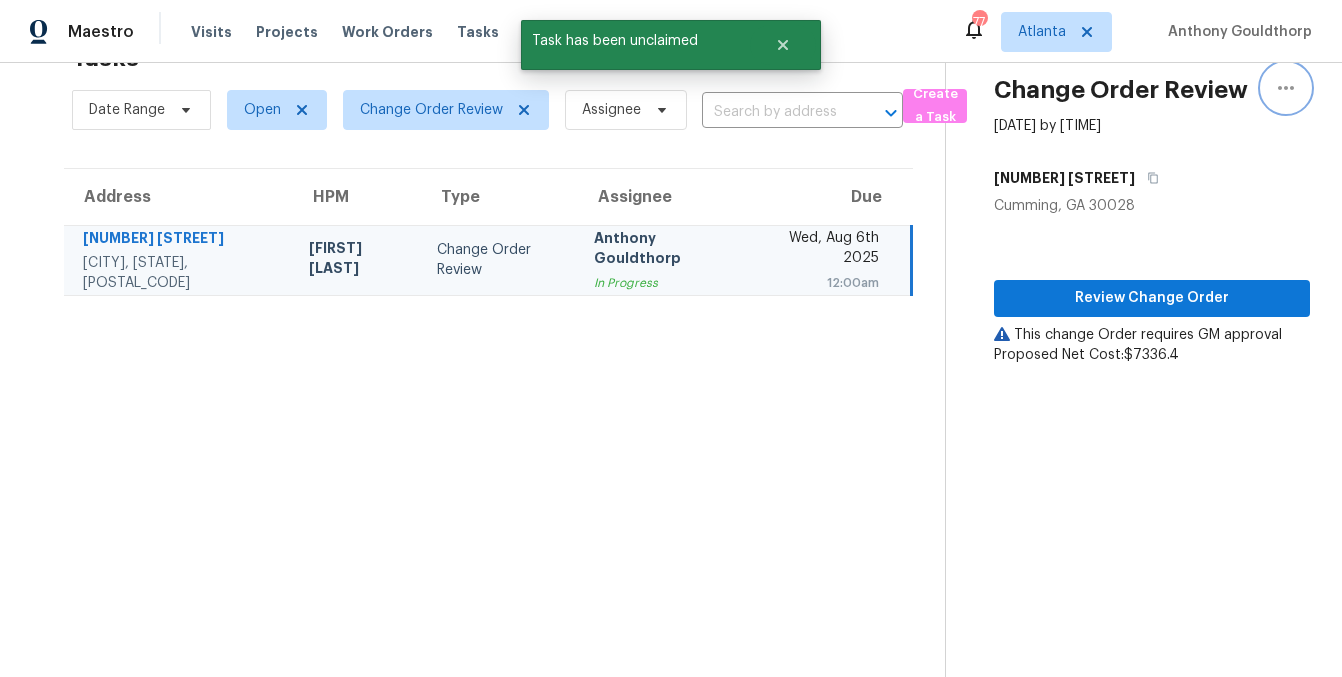 click 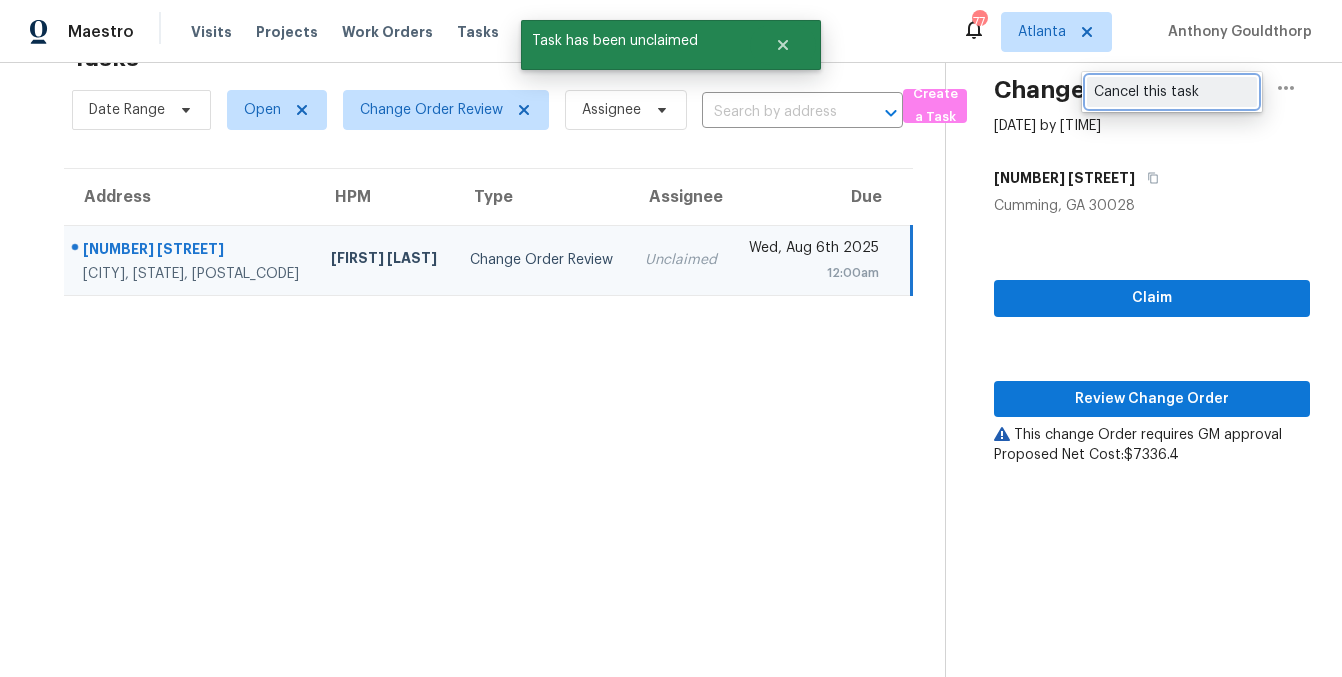 click on "Cancel this task" at bounding box center [1172, 92] 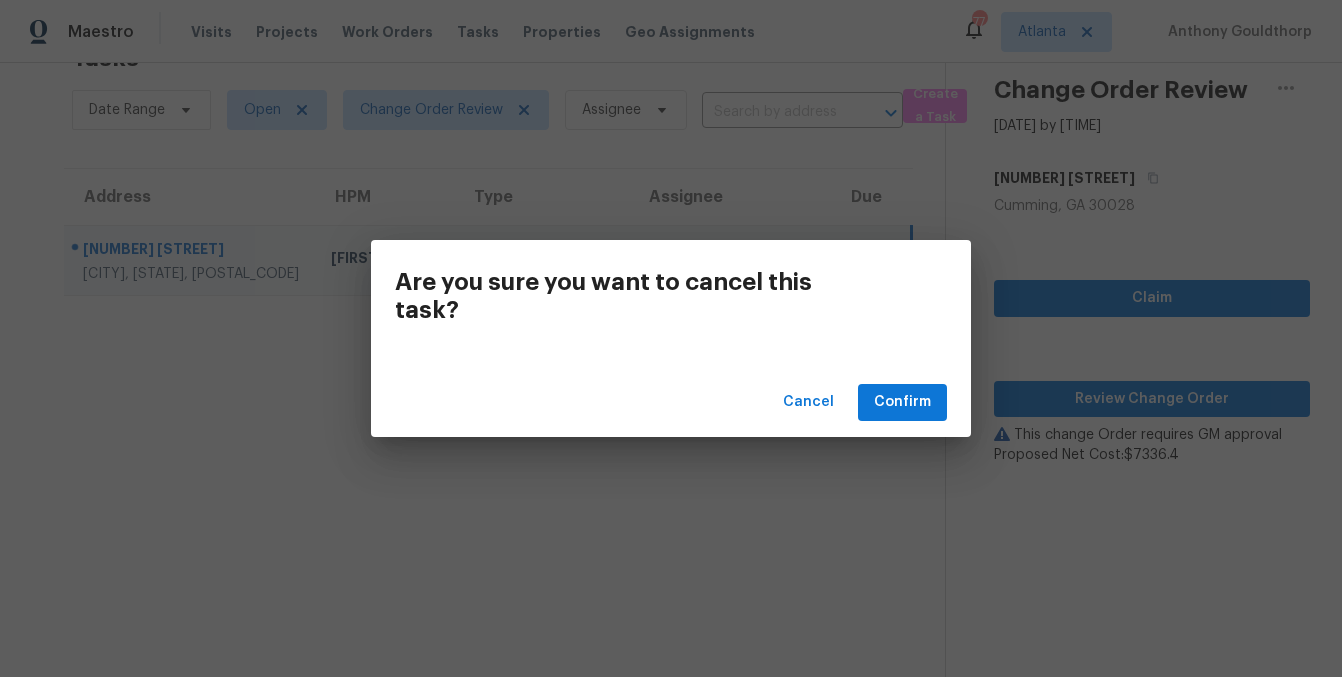 click on "Cancel Confirm" at bounding box center (671, 402) 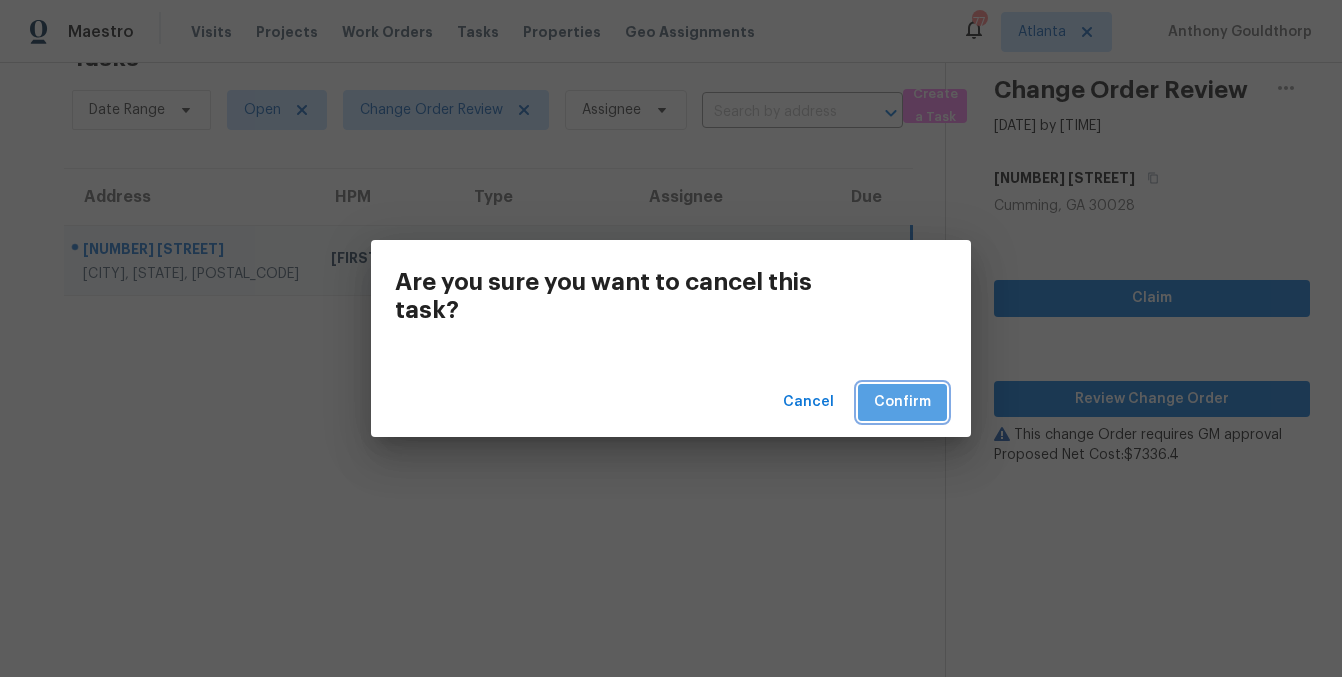 click on "Confirm" at bounding box center (902, 402) 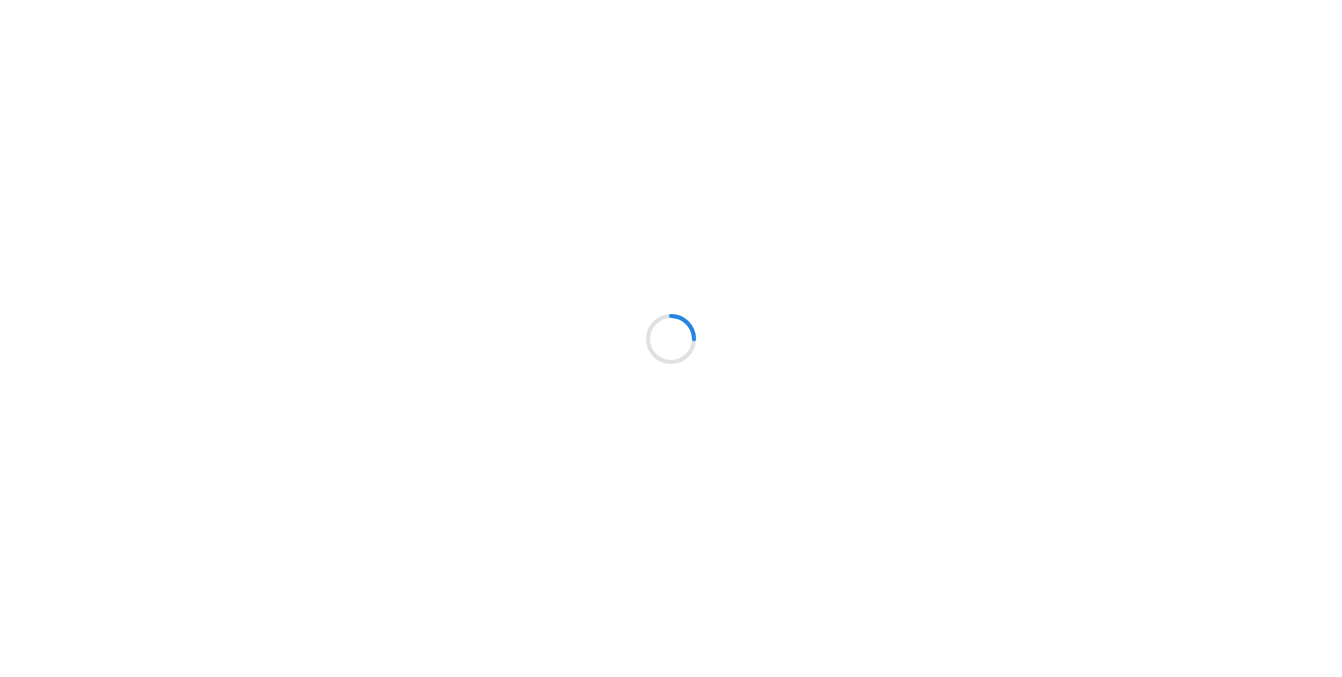 scroll, scrollTop: 0, scrollLeft: 0, axis: both 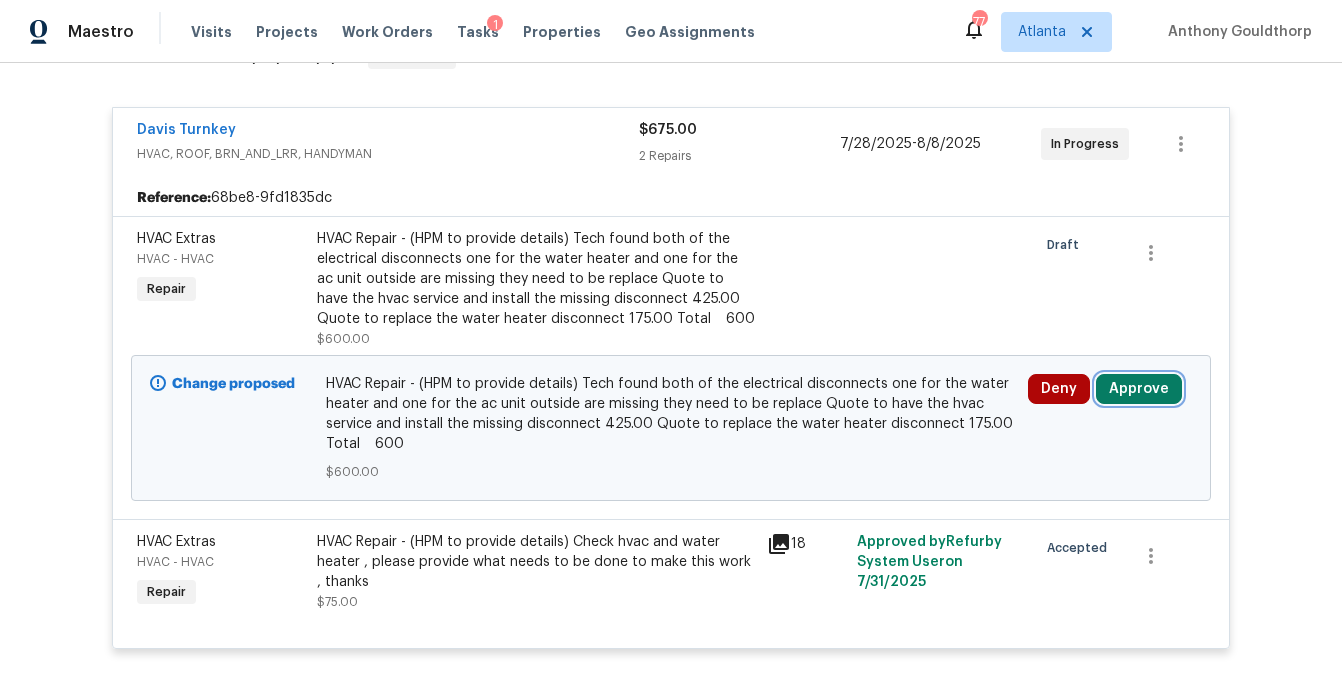 click on "Approve" at bounding box center [1139, 389] 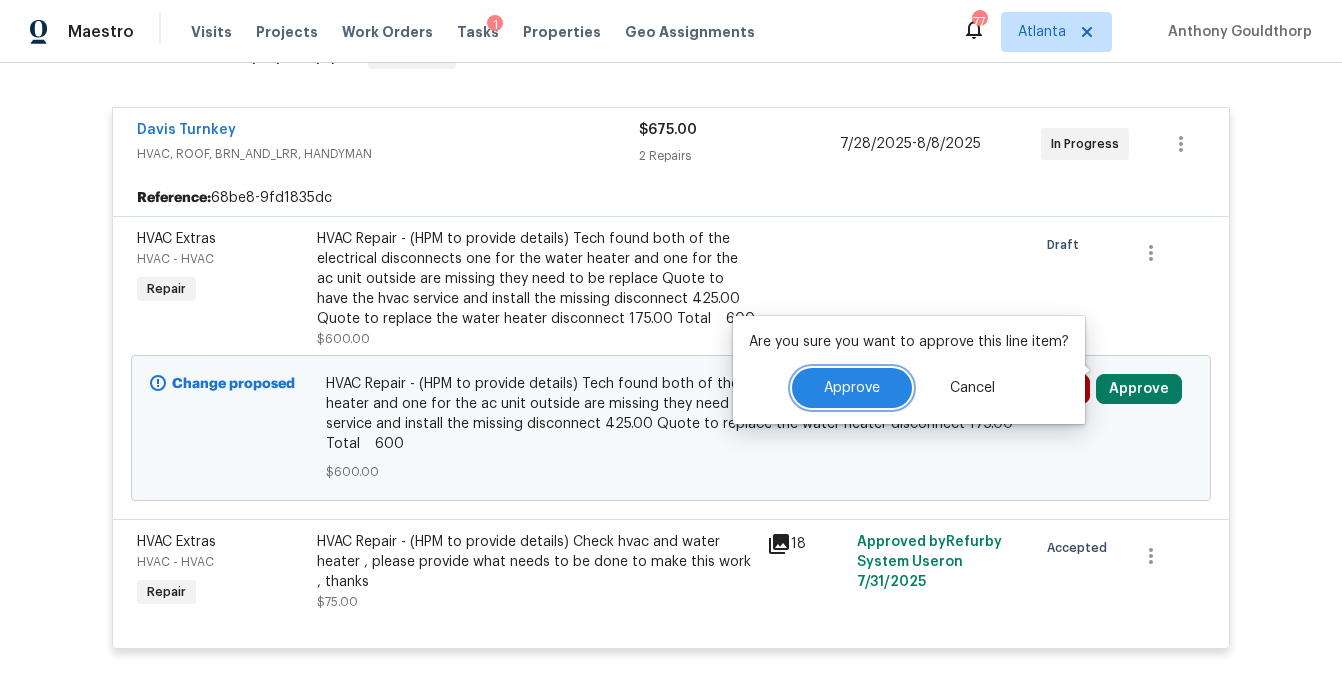 click on "Approve" at bounding box center [852, 388] 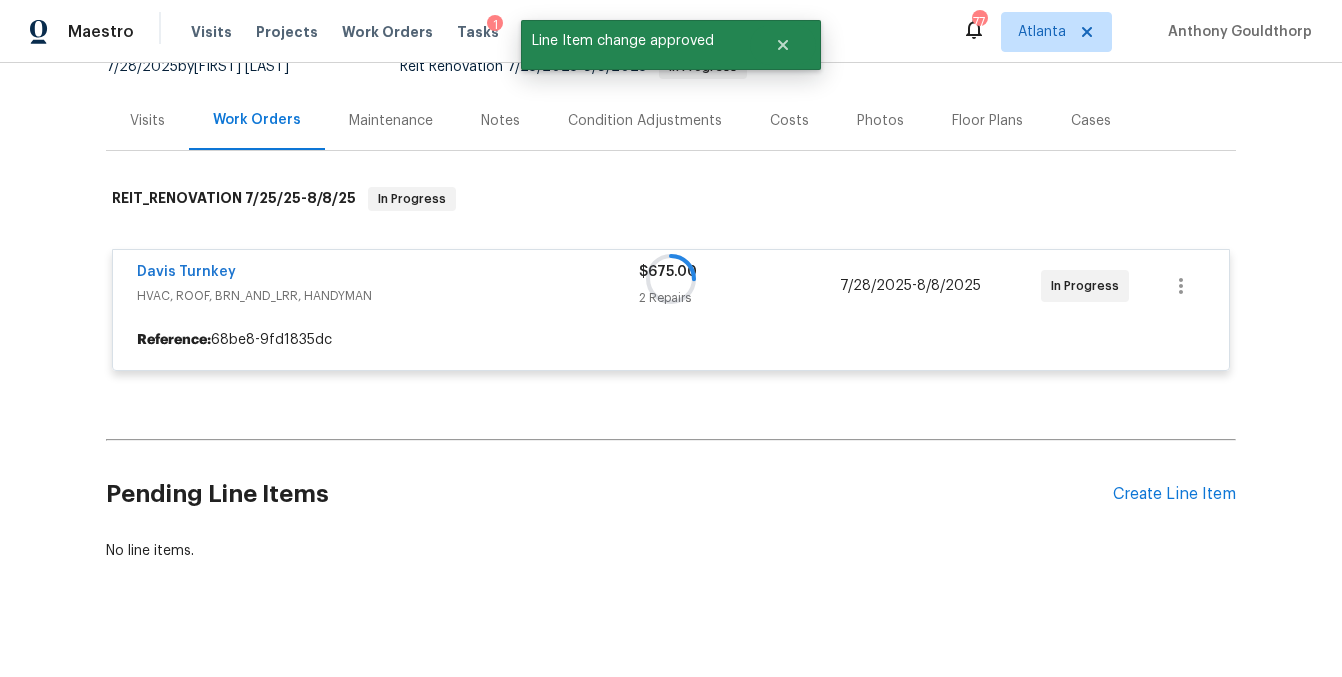 scroll, scrollTop: 374, scrollLeft: 0, axis: vertical 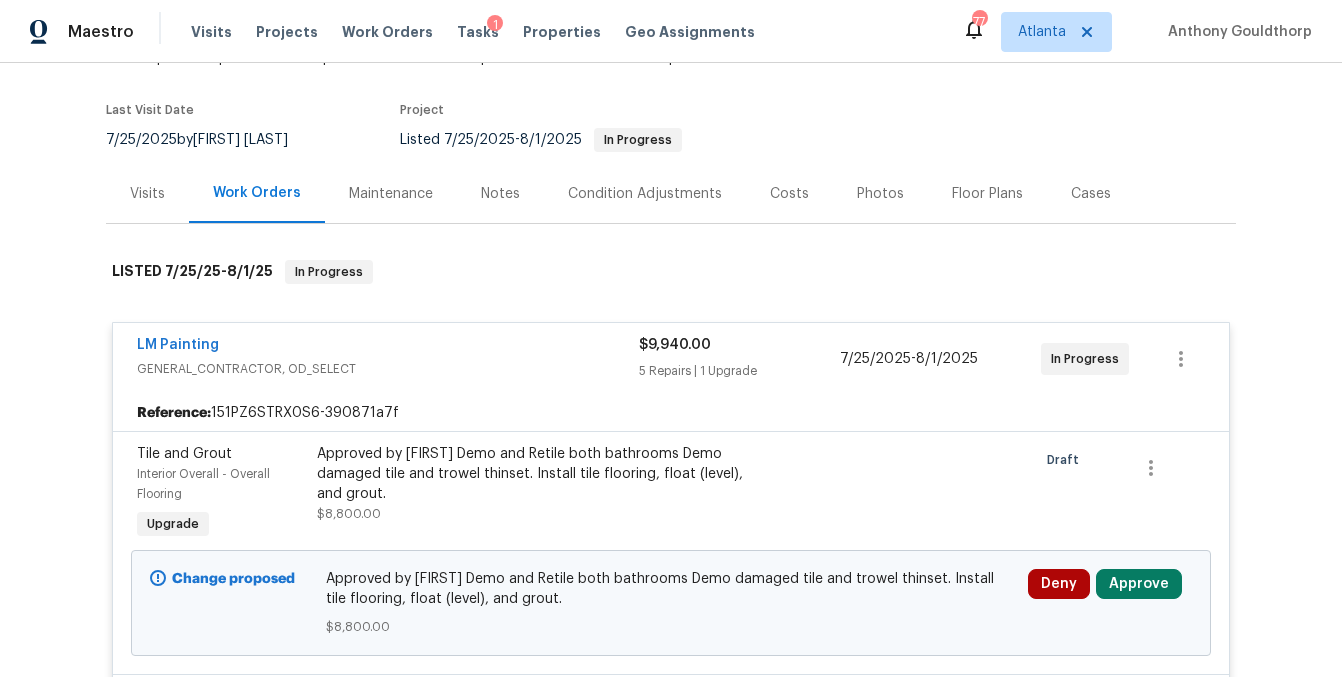click on "Visits" at bounding box center (147, 194) 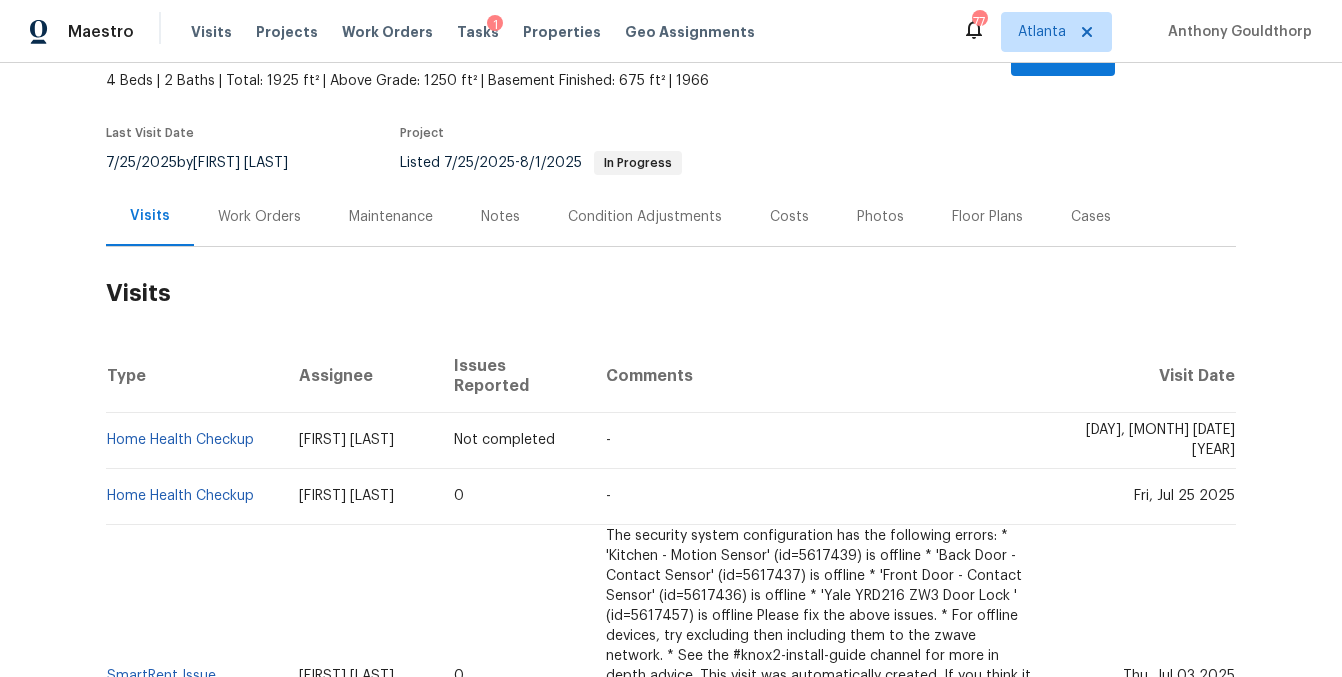 scroll, scrollTop: 159, scrollLeft: 0, axis: vertical 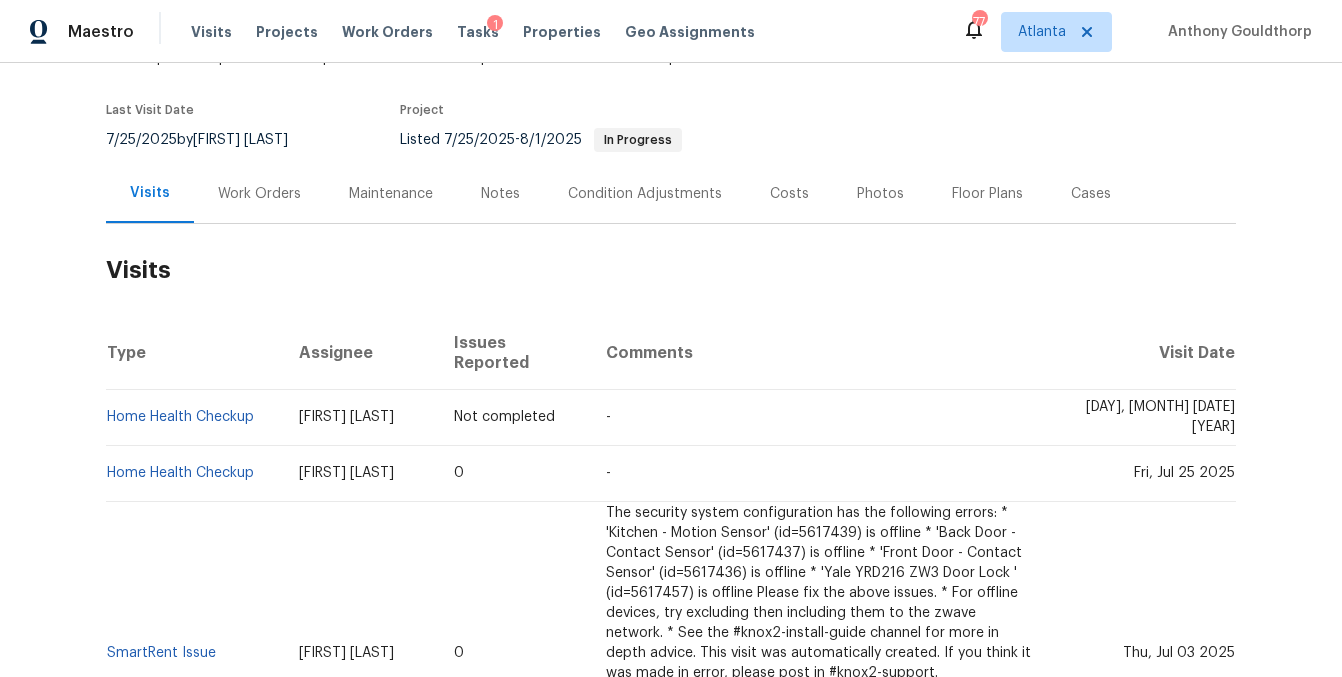 click on "Work Orders" at bounding box center [259, 194] 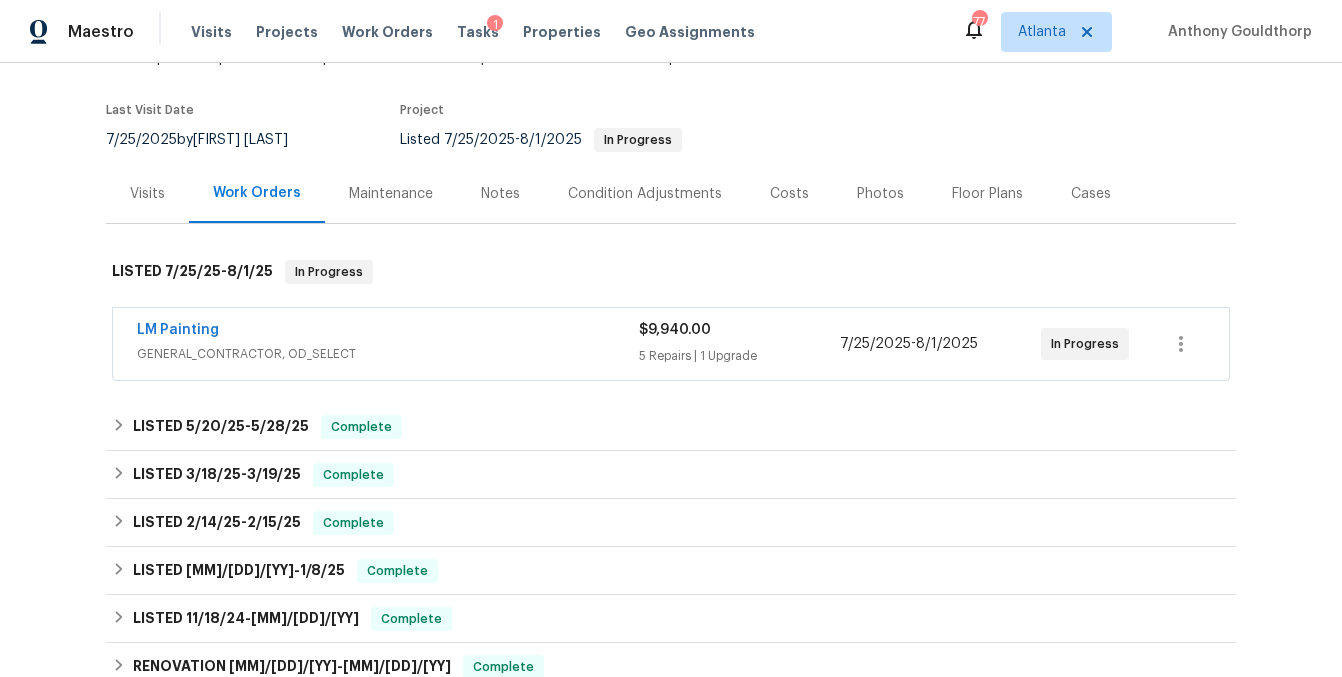 click on "GENERAL_CONTRACTOR, OD_SELECT" at bounding box center (388, 354) 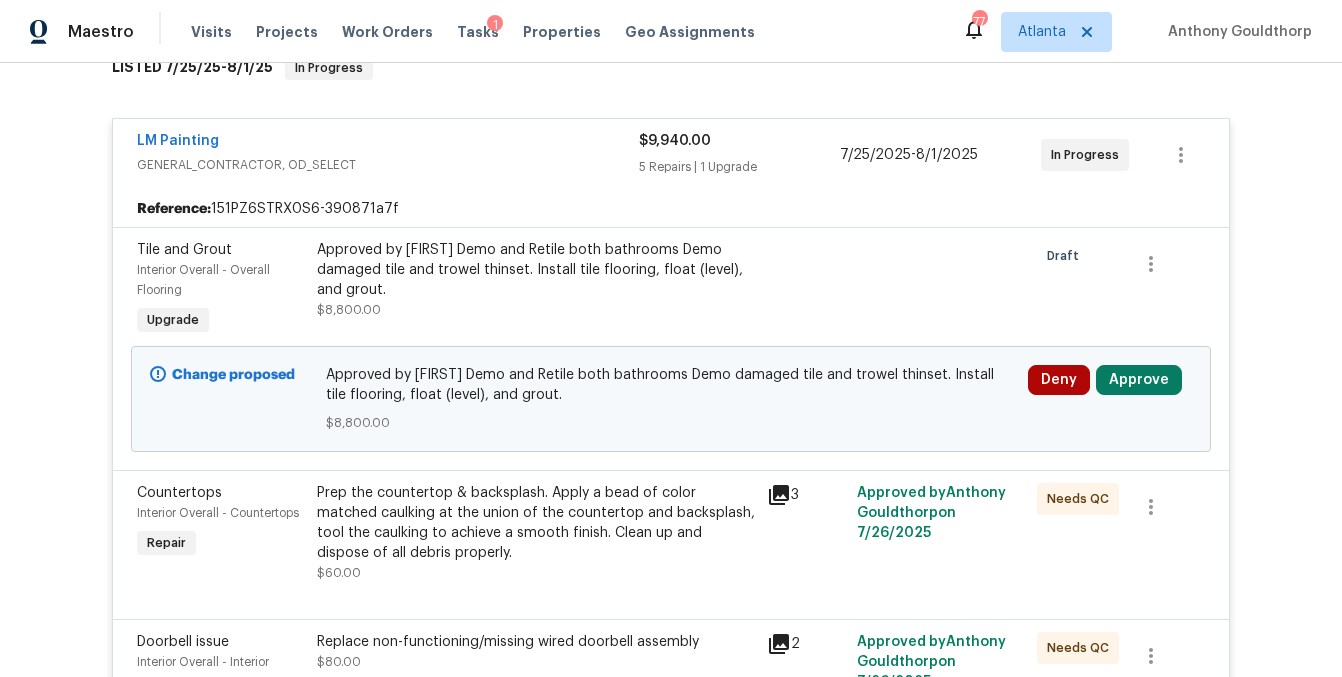 scroll, scrollTop: 331, scrollLeft: 0, axis: vertical 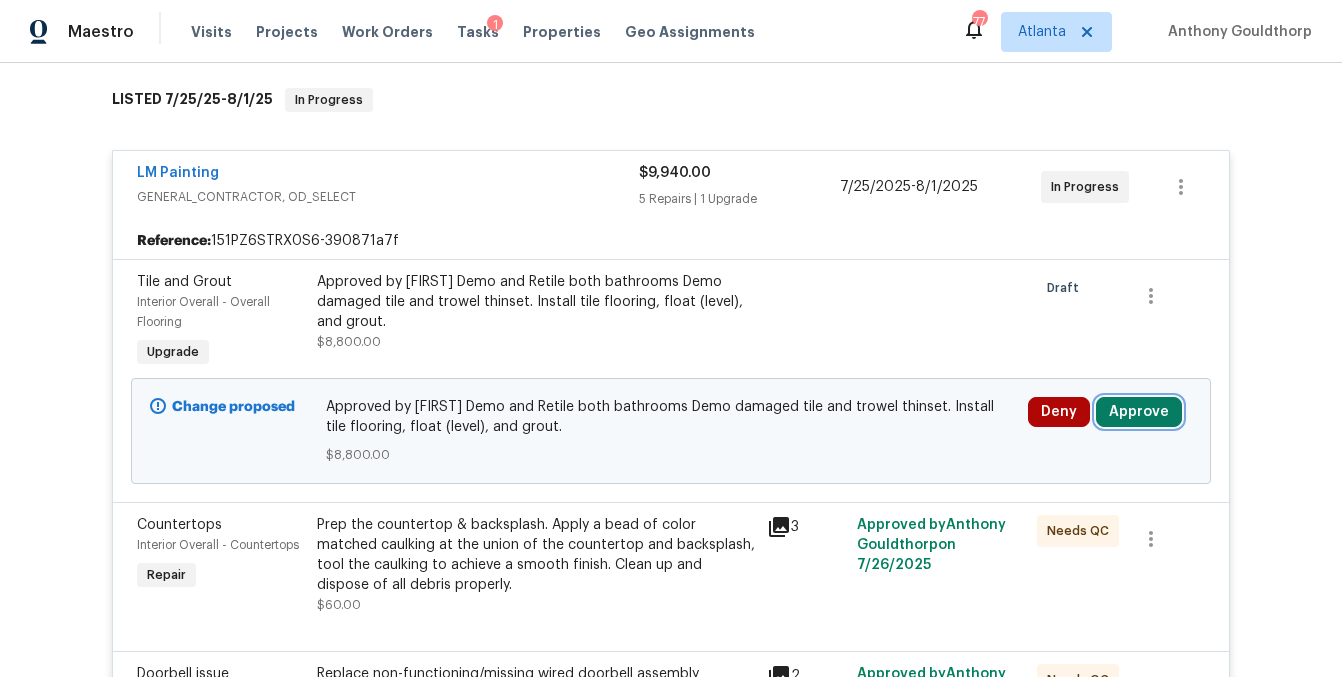 click on "Approve" at bounding box center (1139, 412) 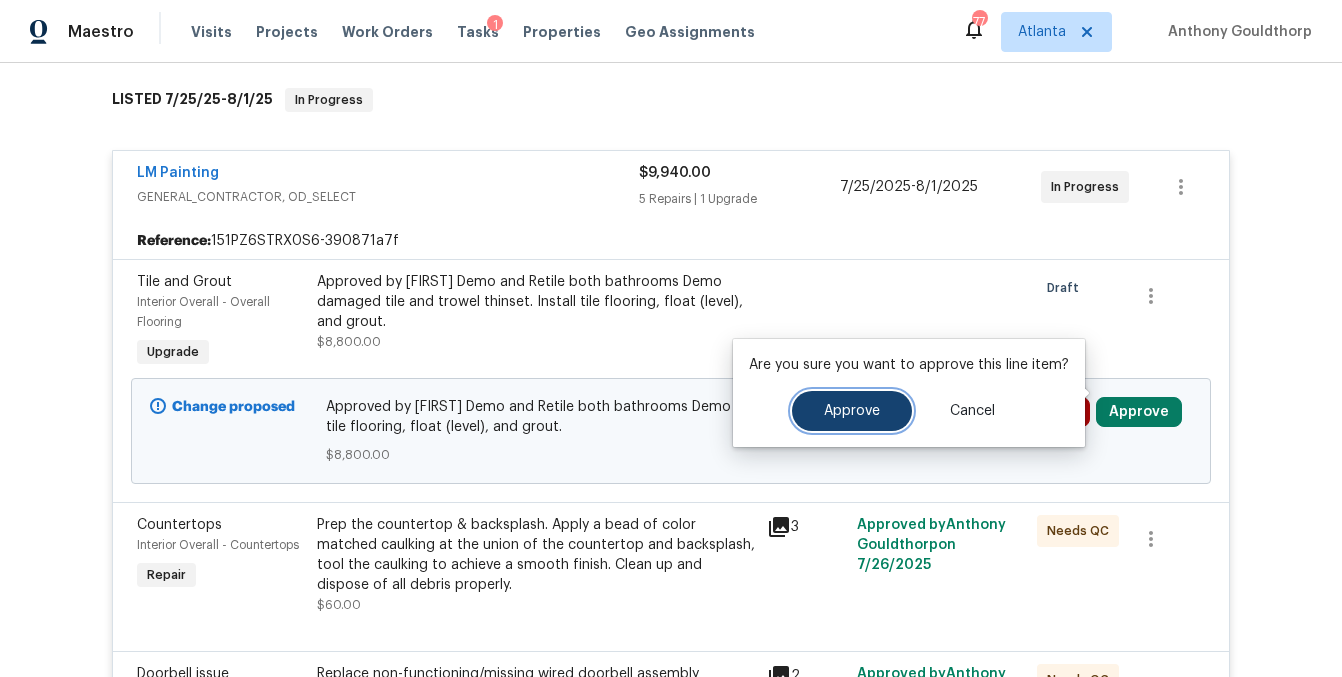click on "Approve" at bounding box center (852, 411) 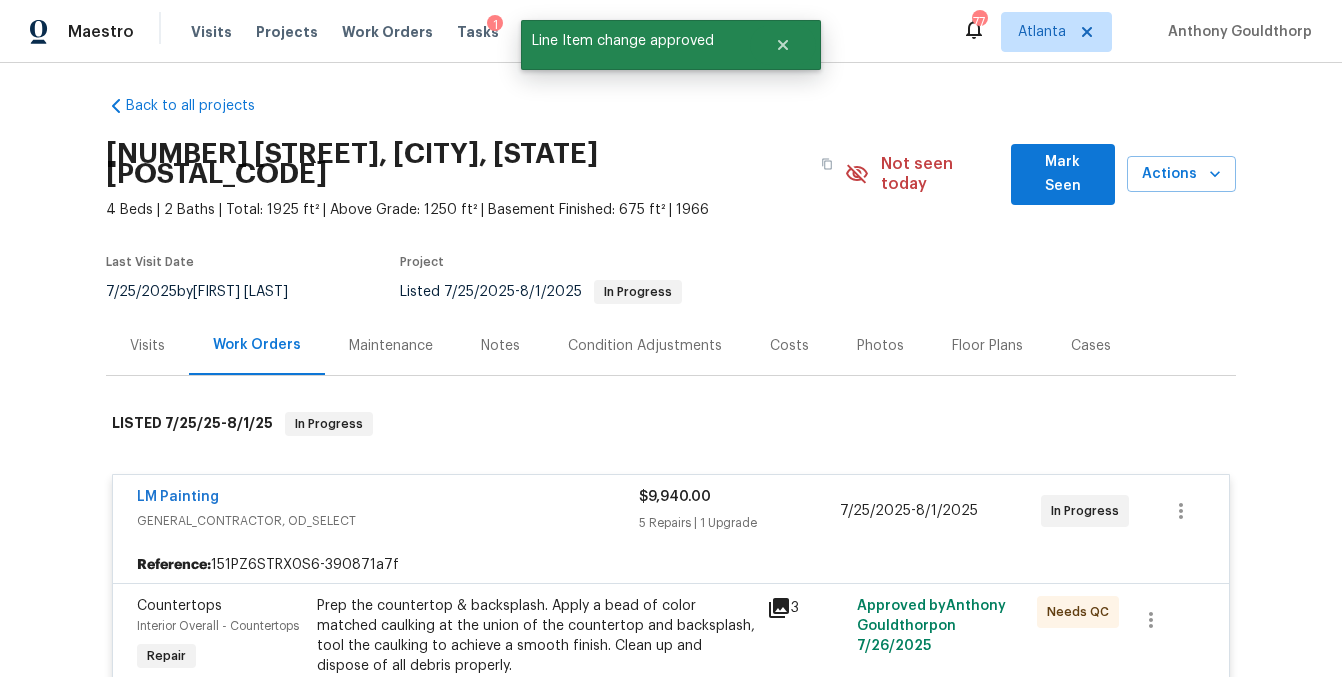 scroll, scrollTop: 0, scrollLeft: 0, axis: both 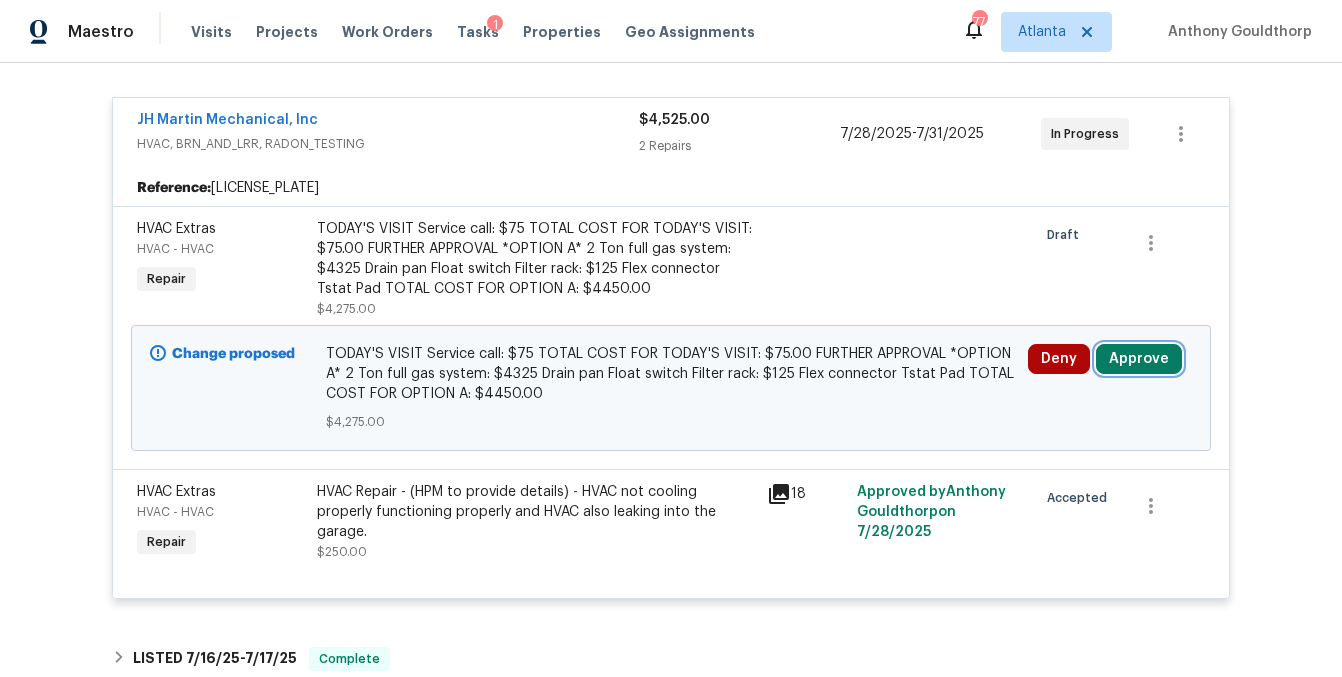 click on "Approve" at bounding box center [1139, 359] 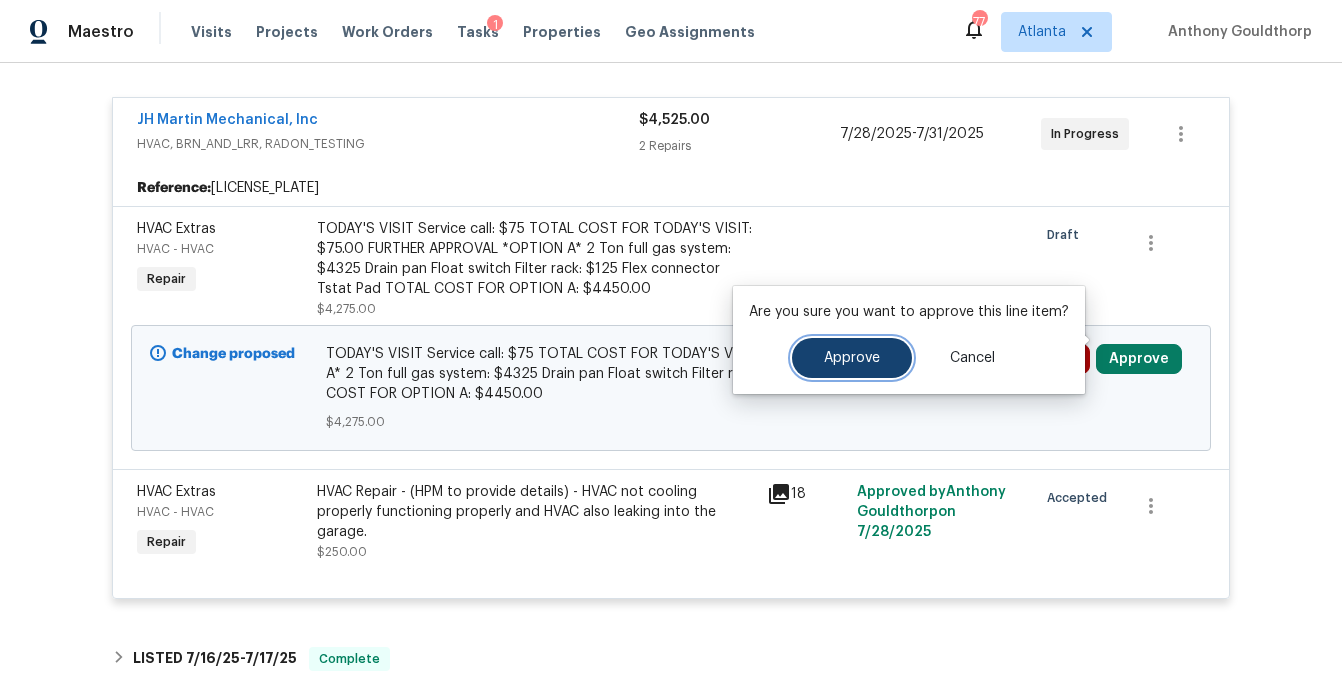 click on "Approve" at bounding box center [852, 358] 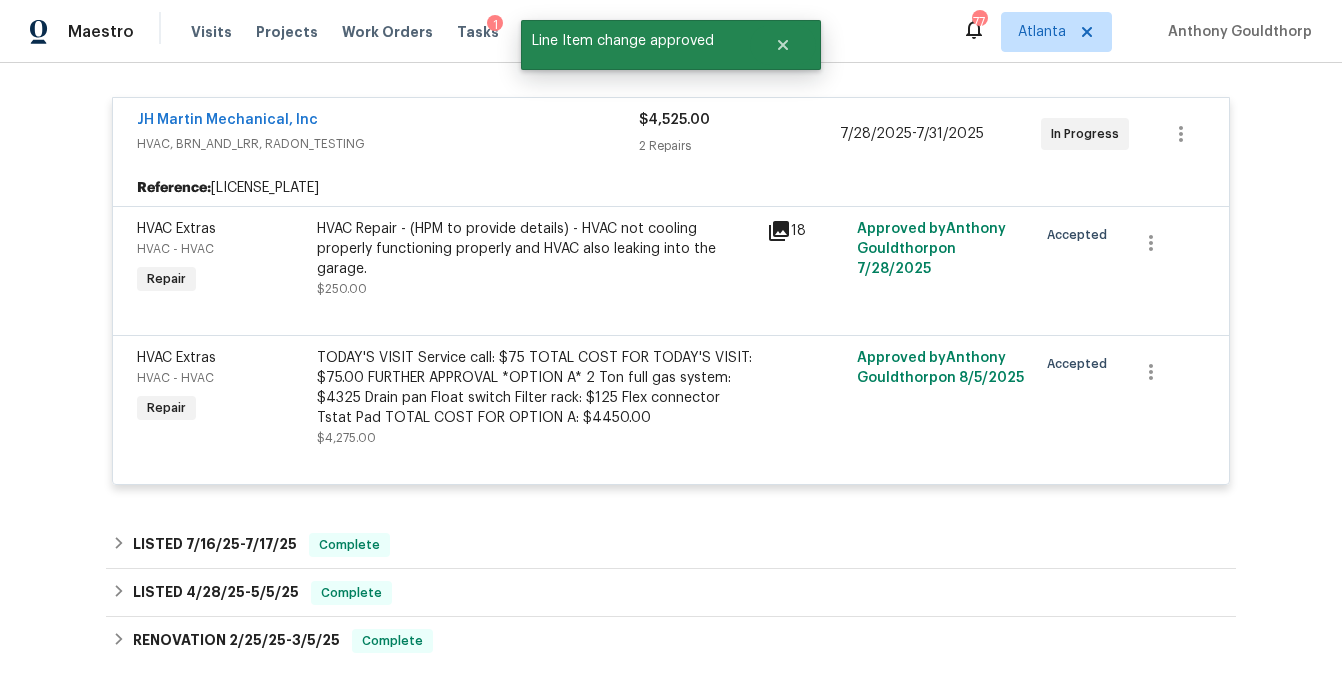 scroll, scrollTop: 612, scrollLeft: 0, axis: vertical 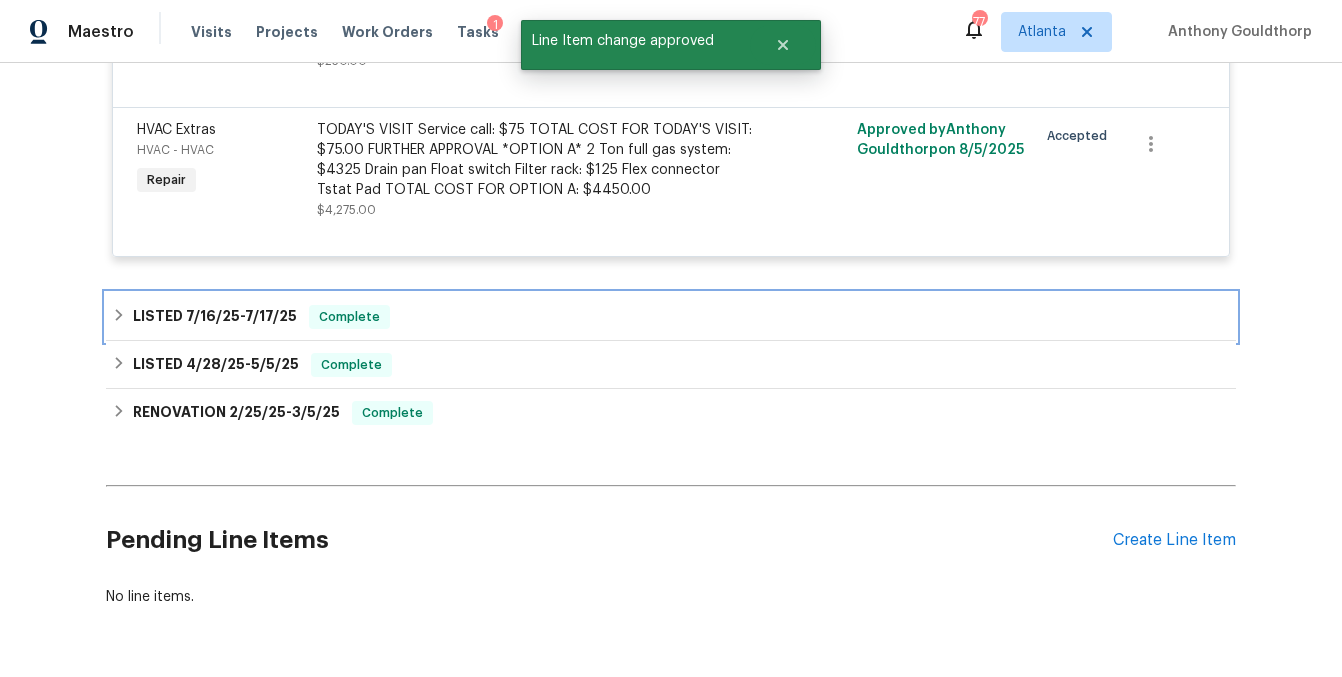 click 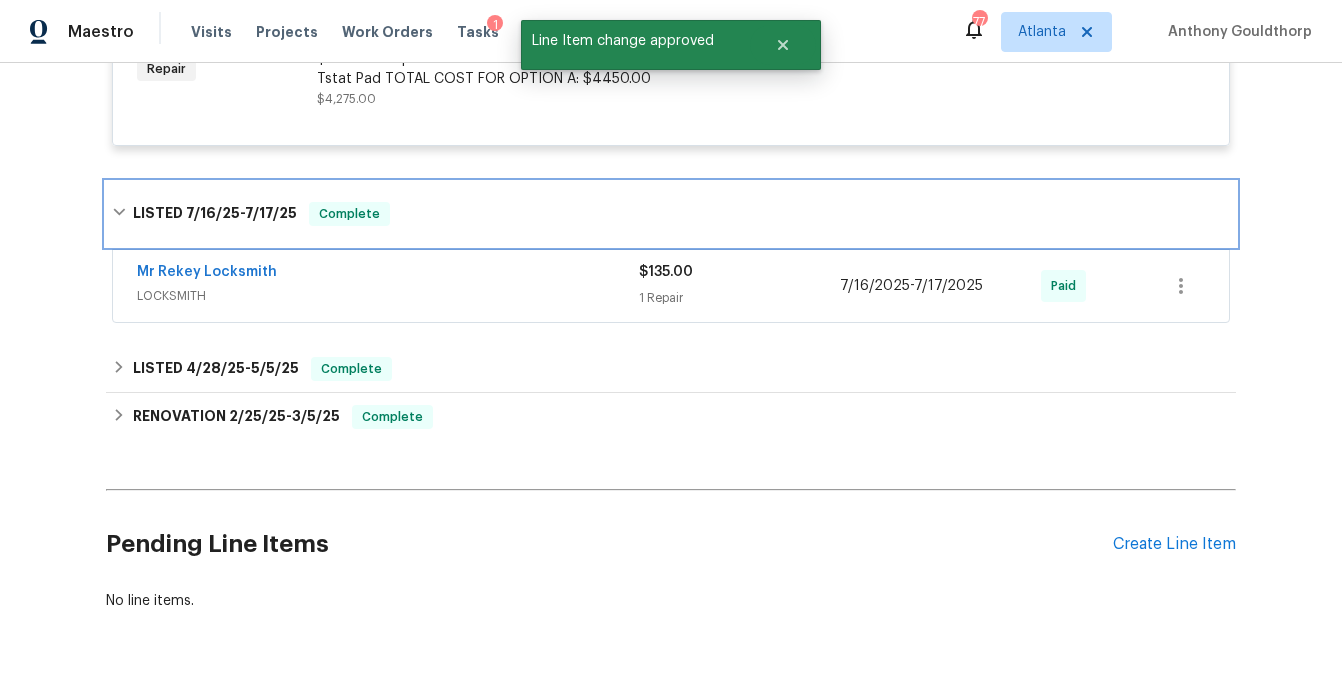 scroll, scrollTop: 727, scrollLeft: 0, axis: vertical 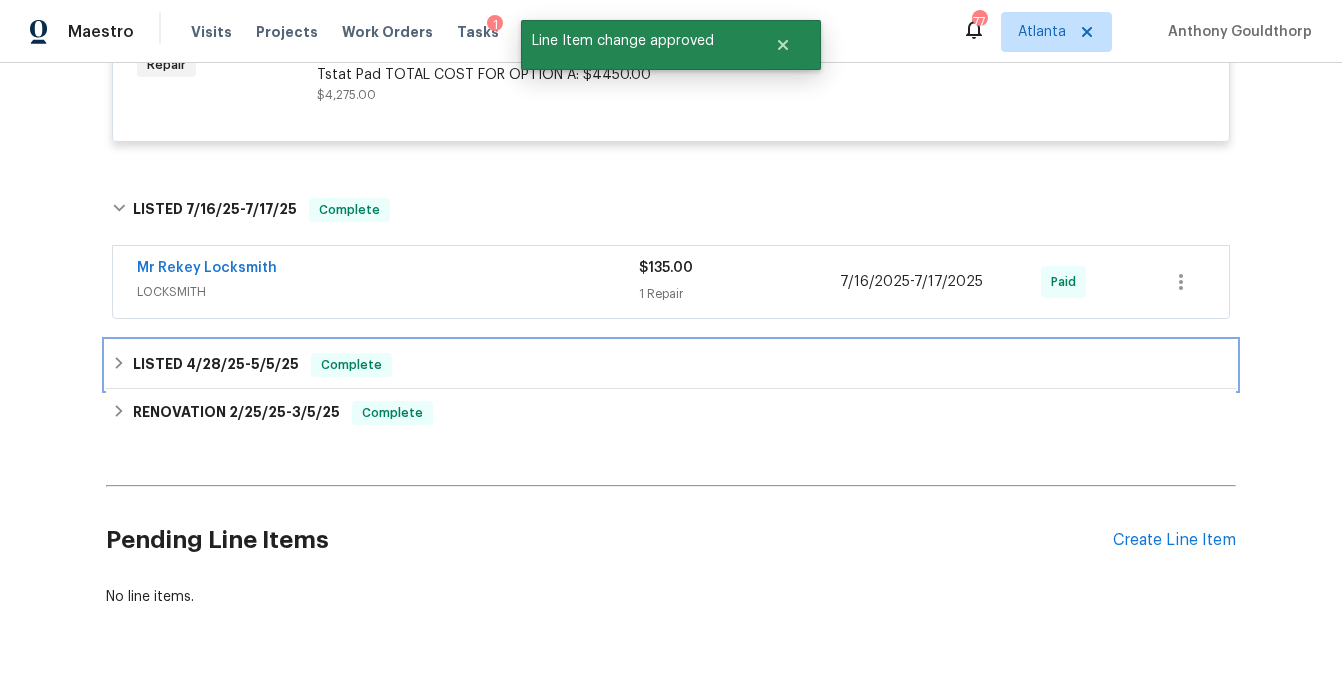 click 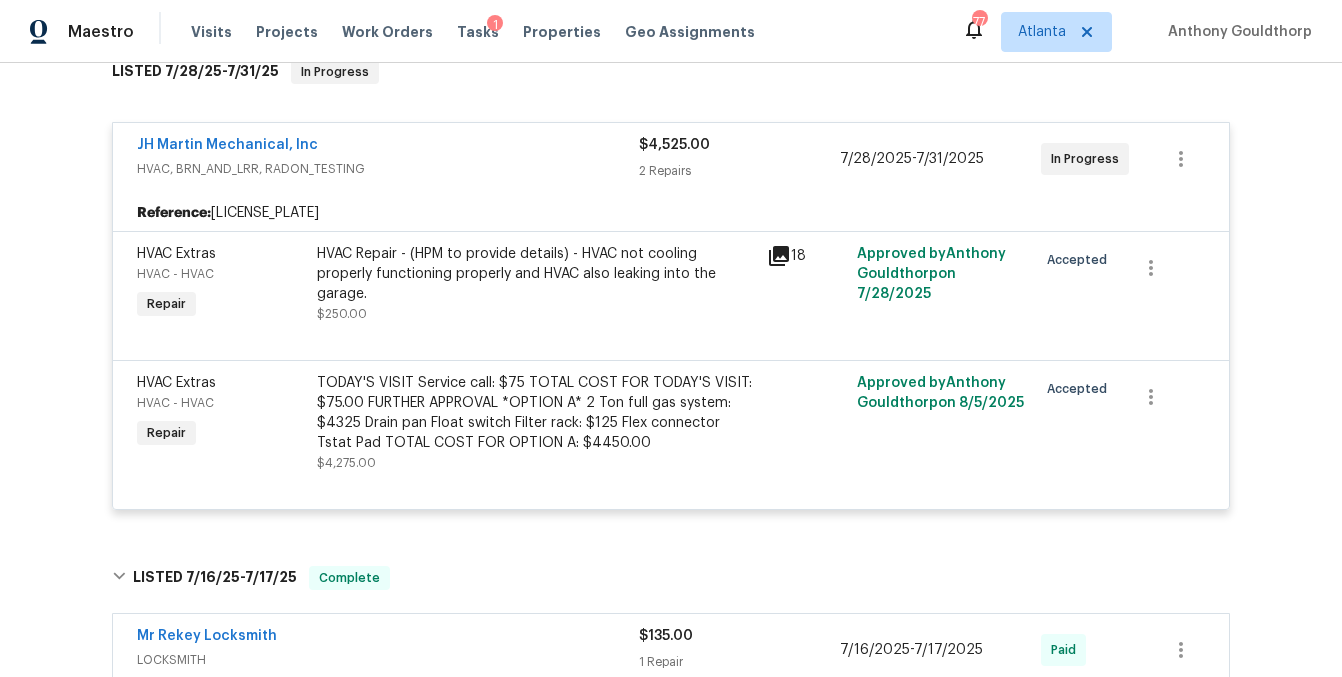 scroll, scrollTop: 260, scrollLeft: 0, axis: vertical 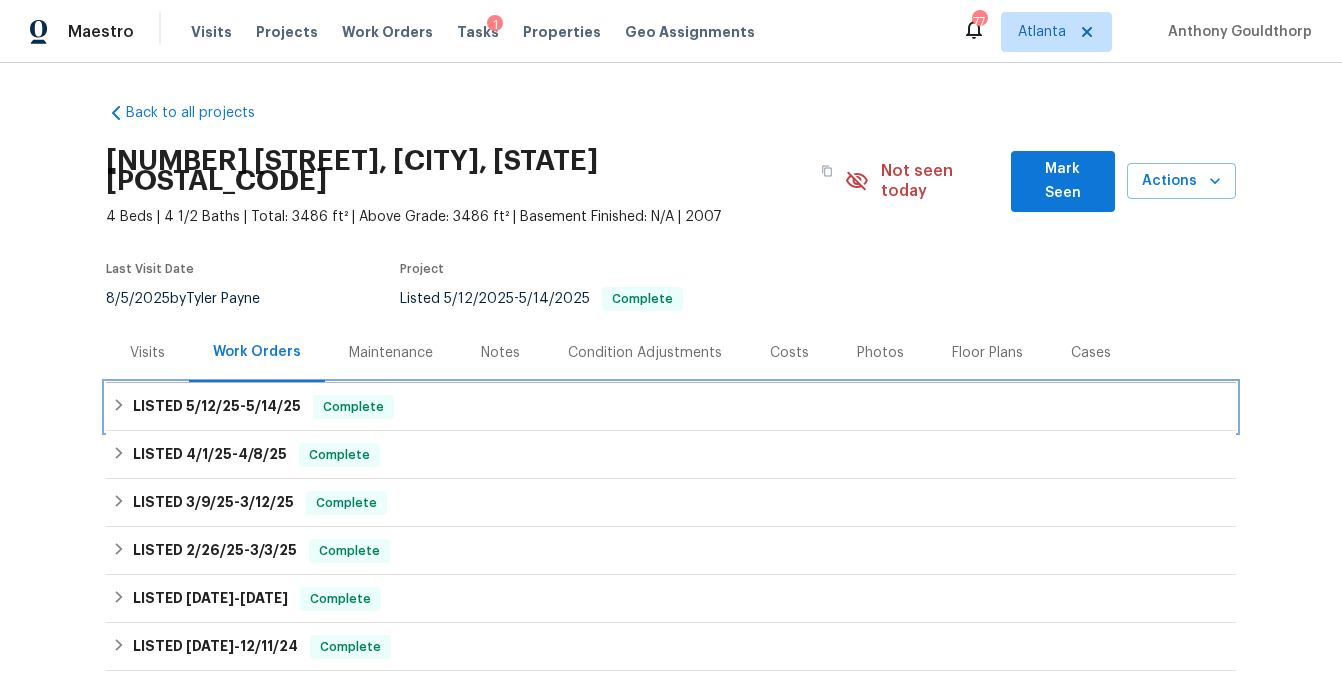 click 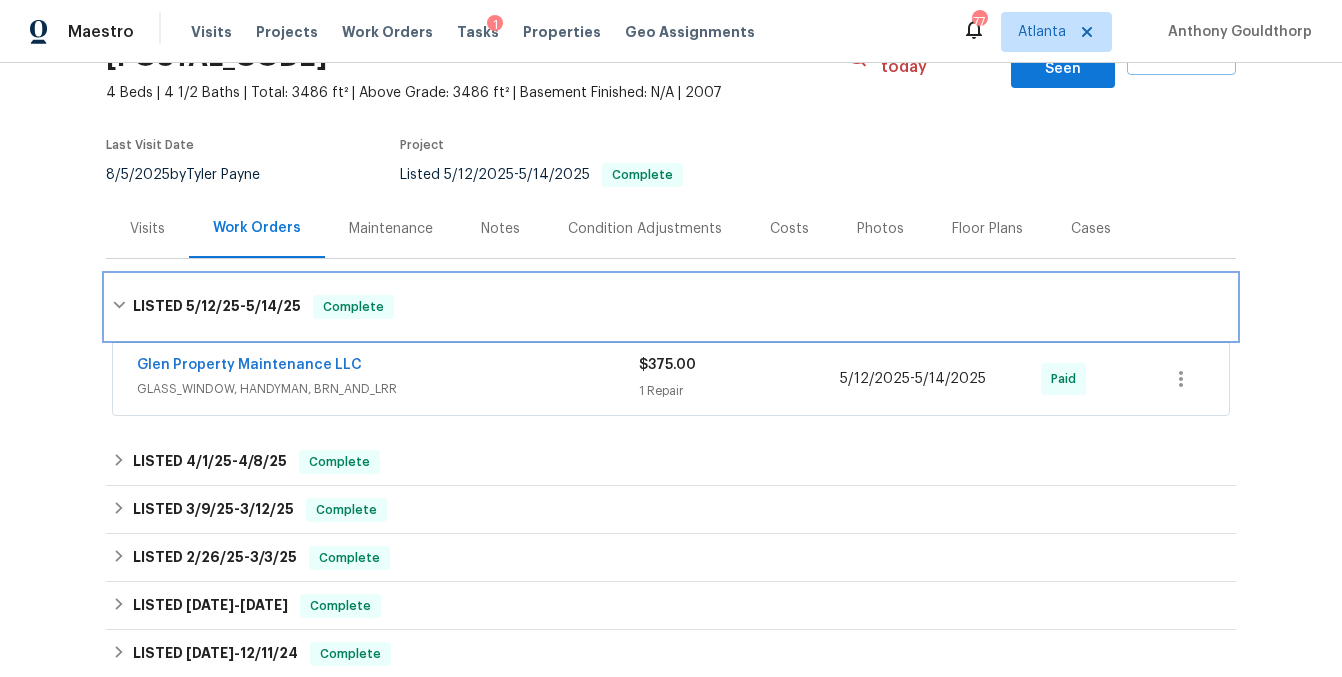 scroll, scrollTop: 140, scrollLeft: 0, axis: vertical 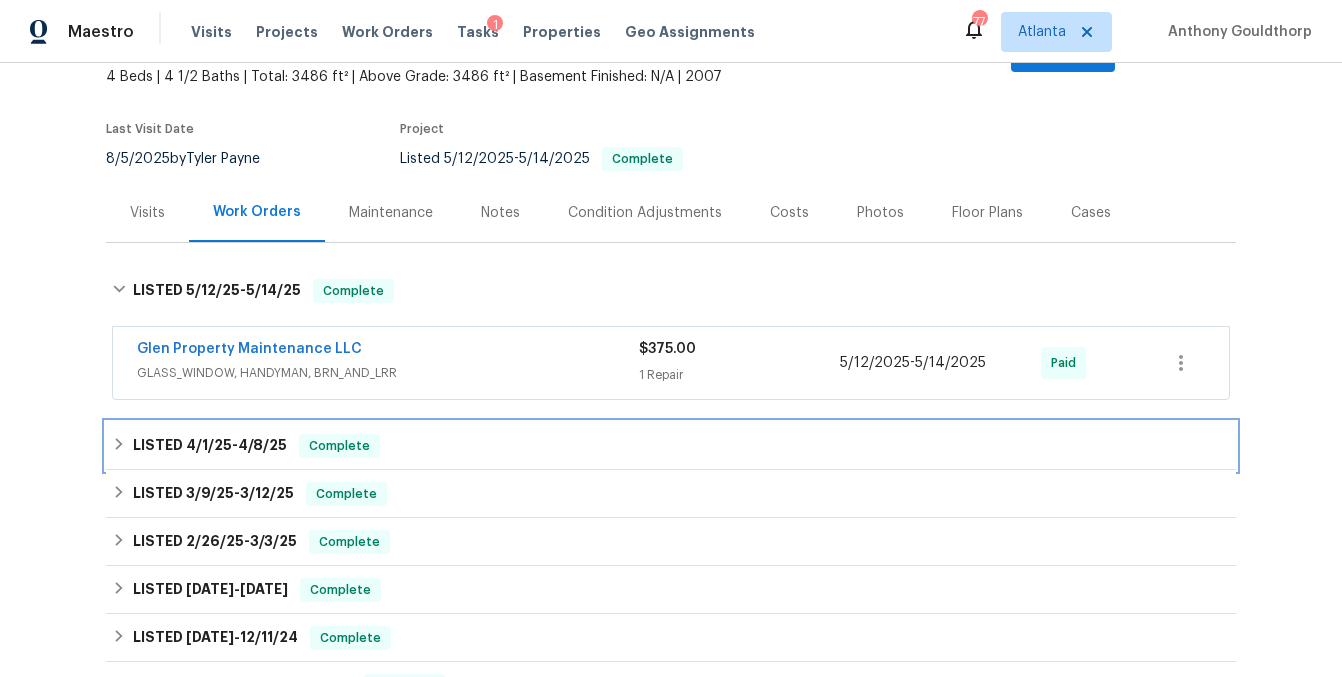 click 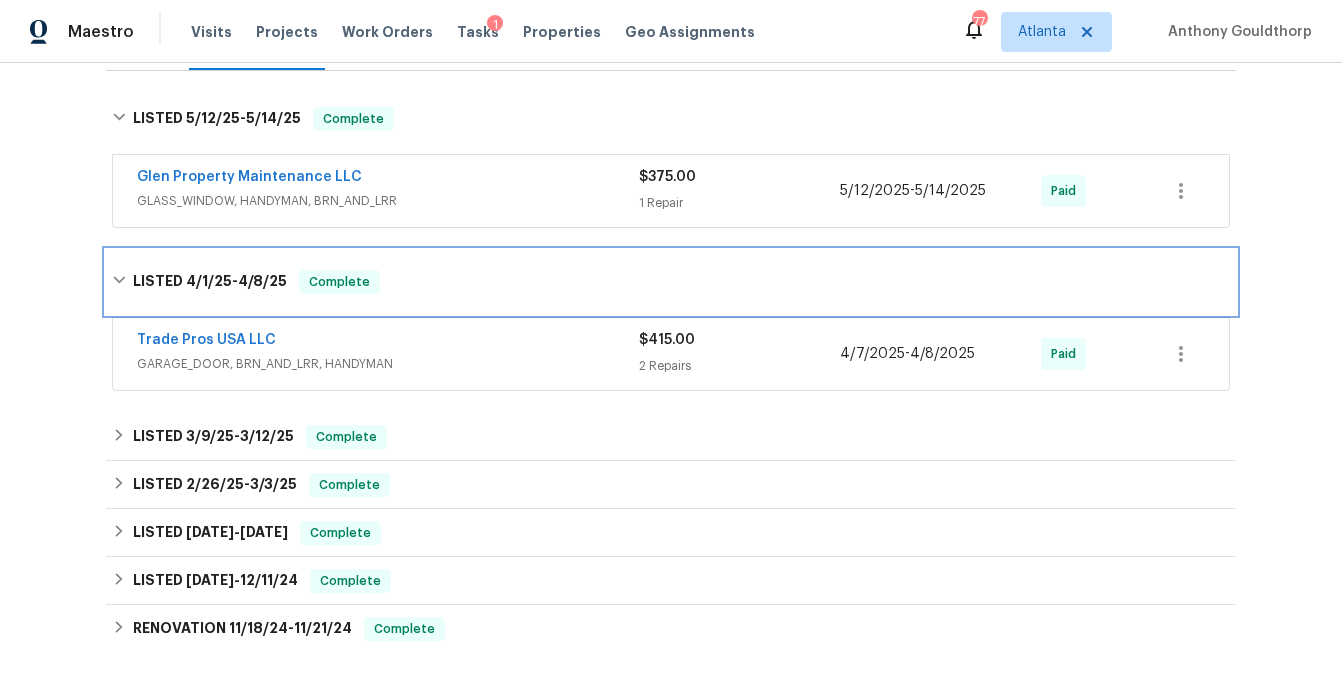 scroll, scrollTop: 313, scrollLeft: 0, axis: vertical 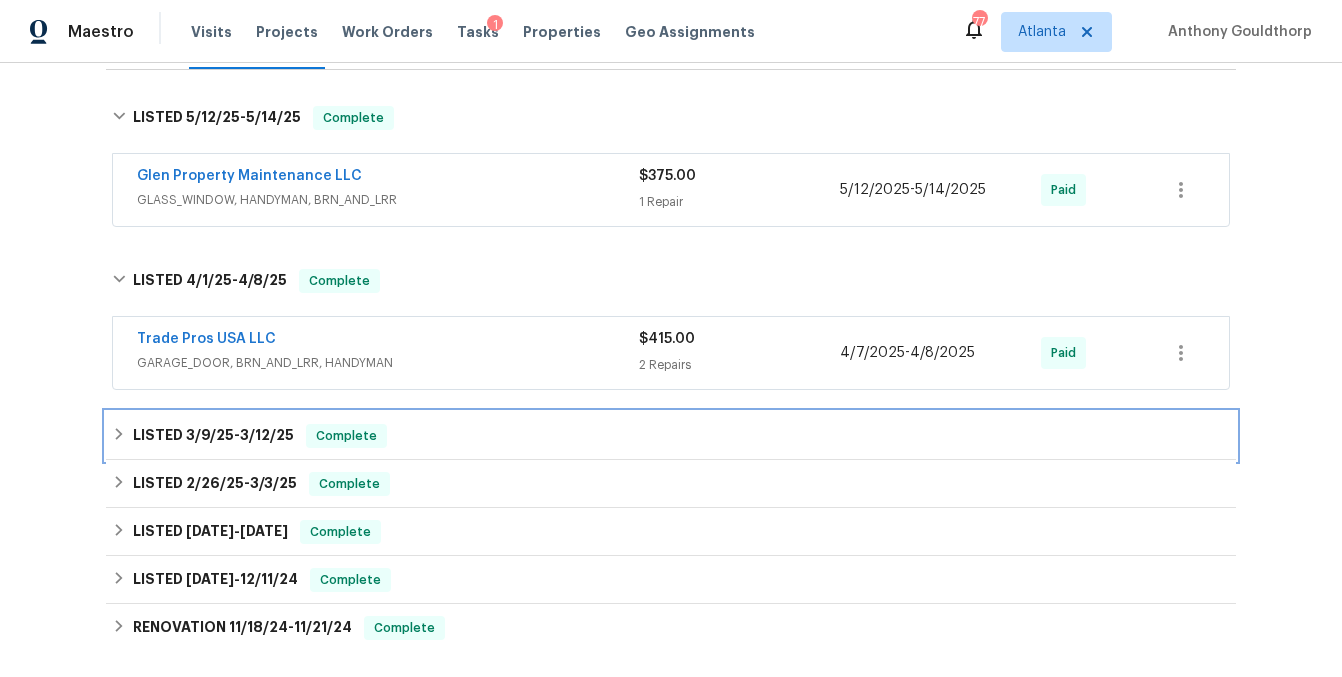 click 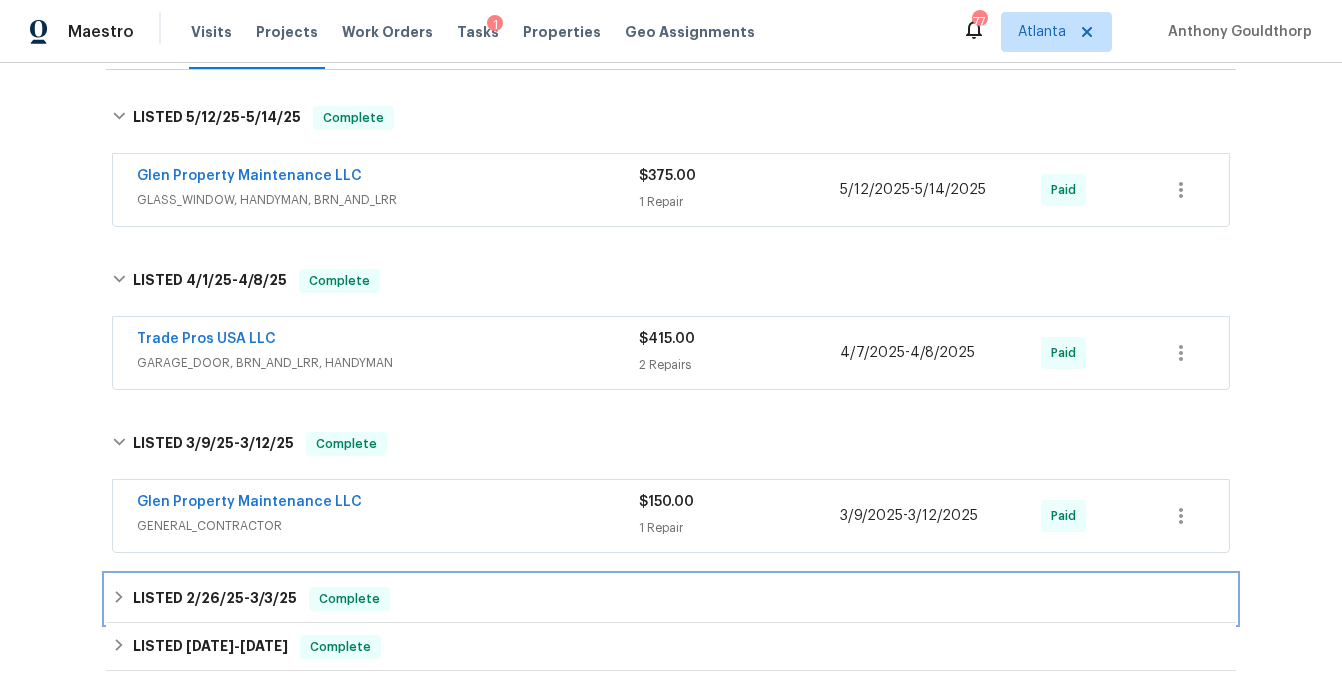 click on "LISTED   2/26/25  -  3/3/25 Complete" at bounding box center [671, 599] 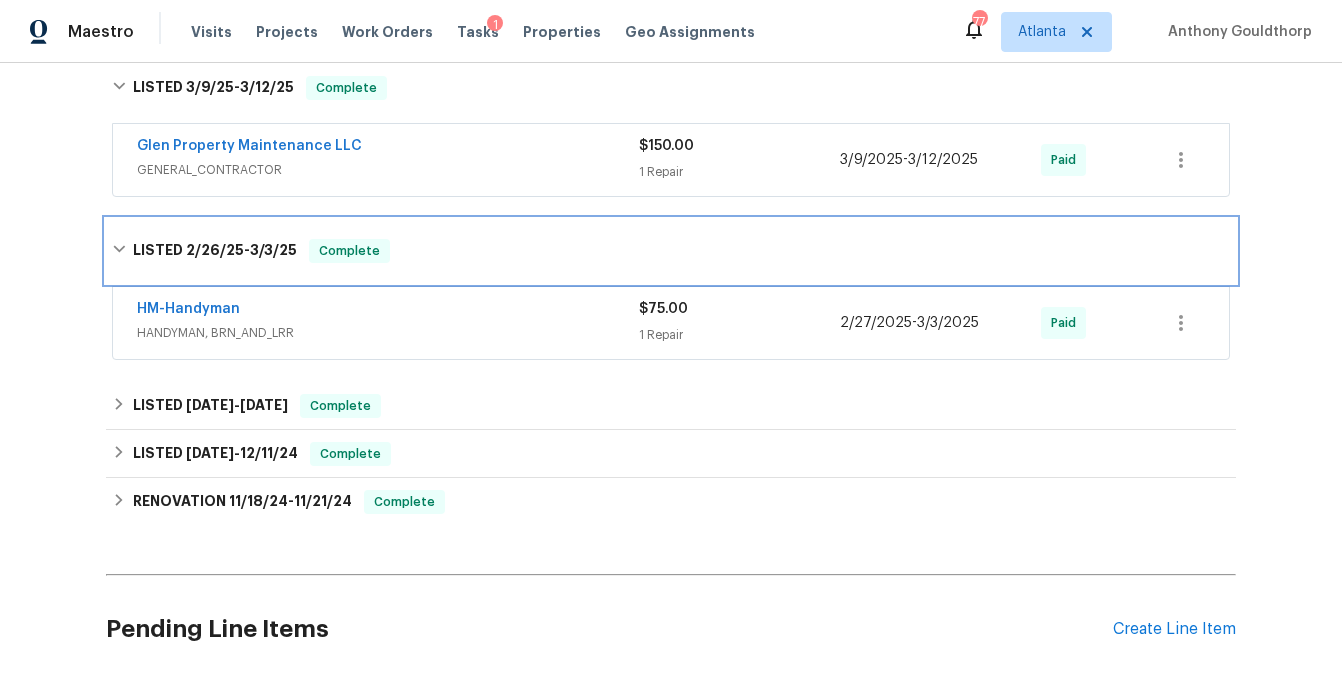 scroll, scrollTop: 671, scrollLeft: 0, axis: vertical 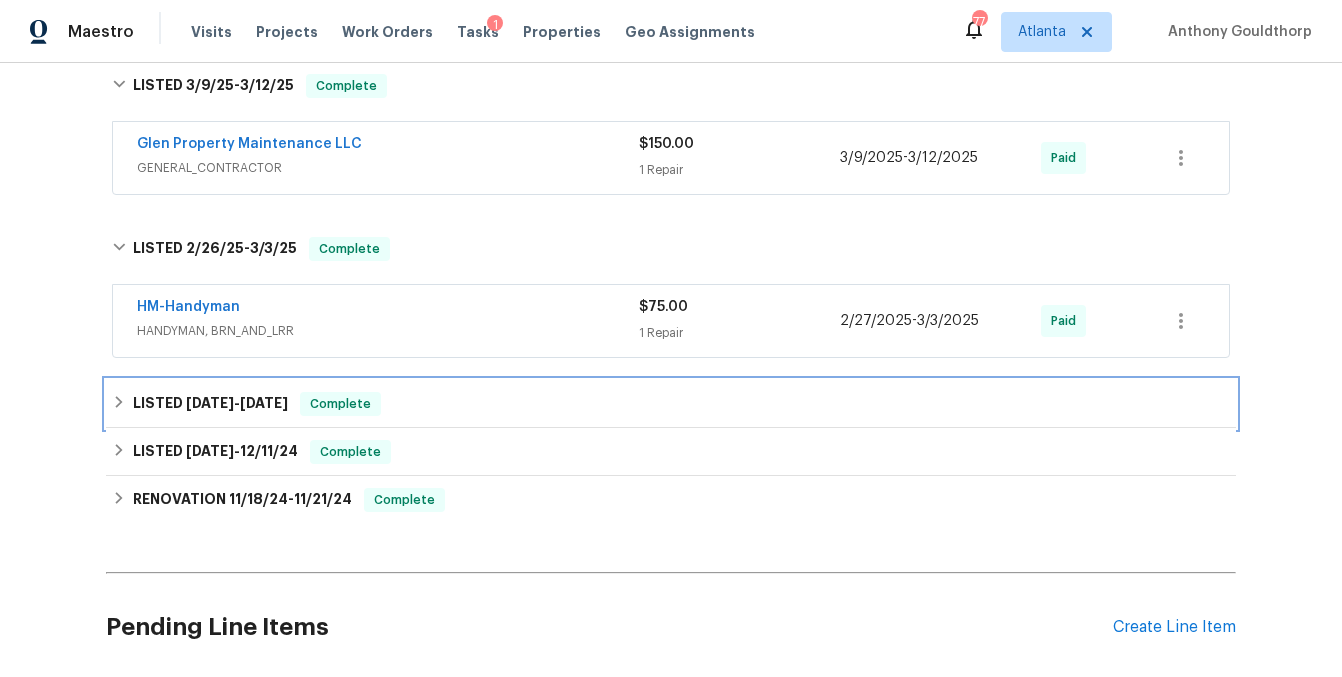 click 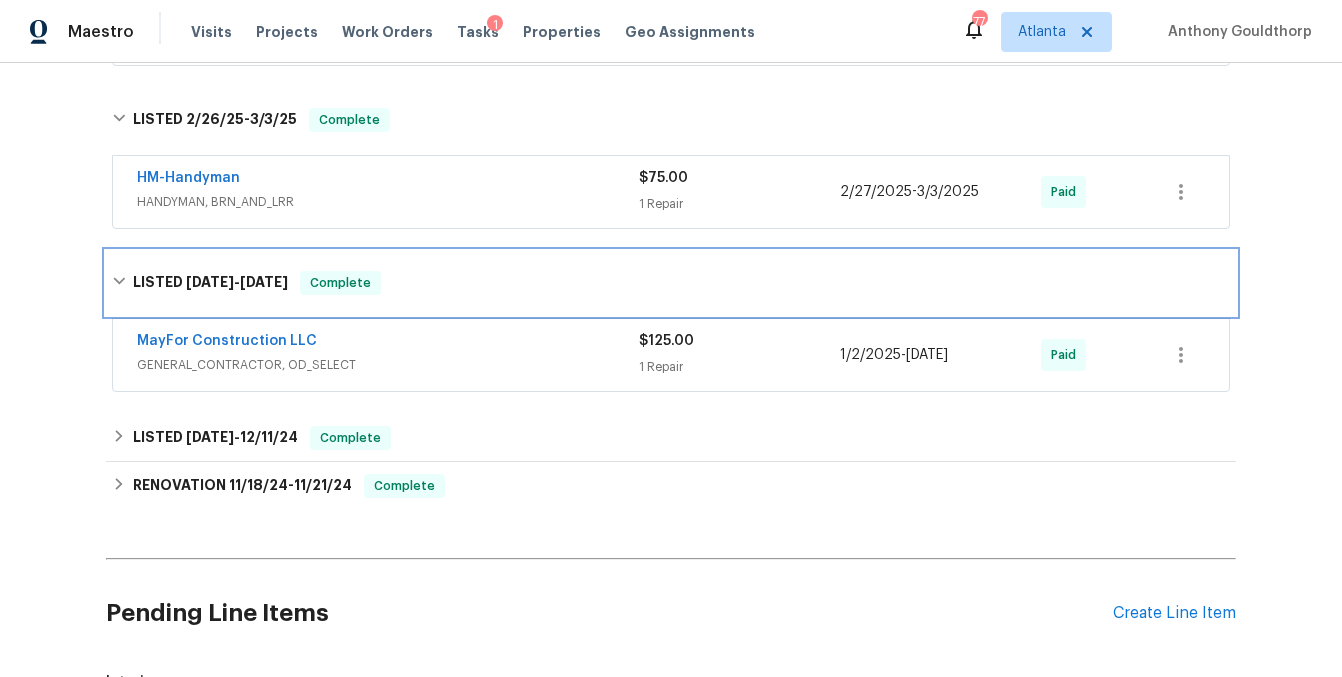 scroll, scrollTop: 802, scrollLeft: 0, axis: vertical 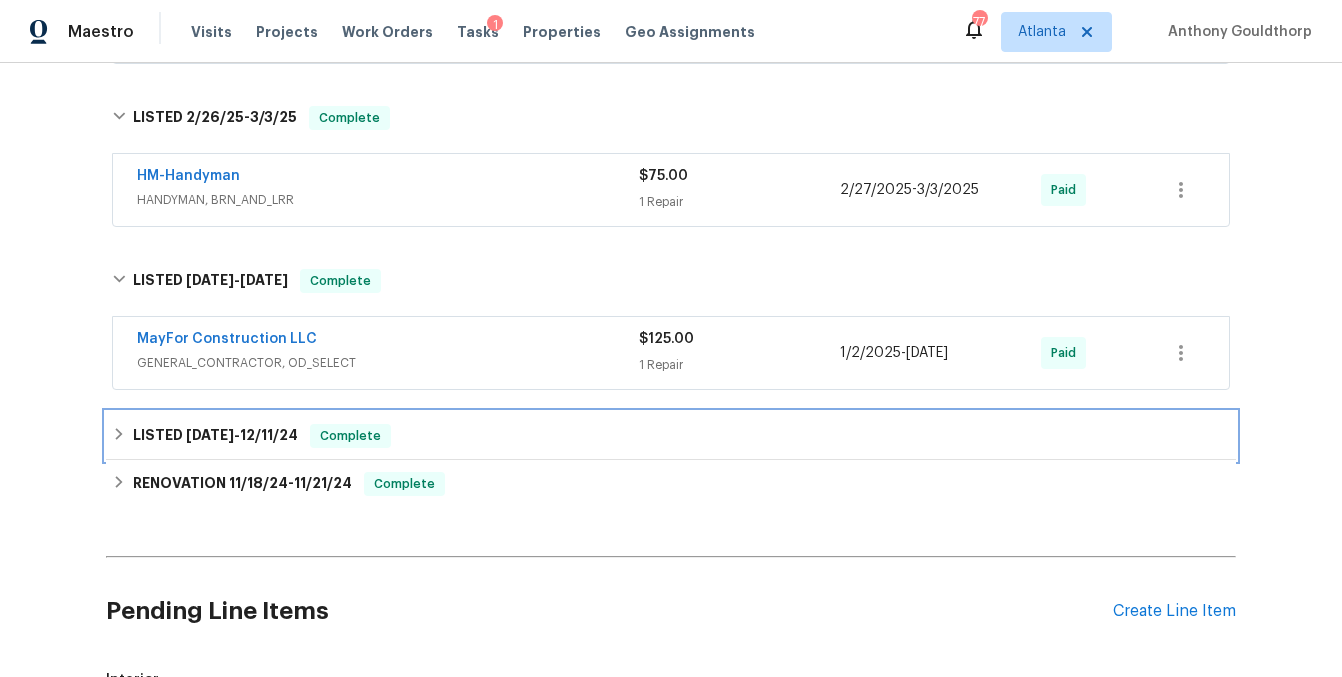 click 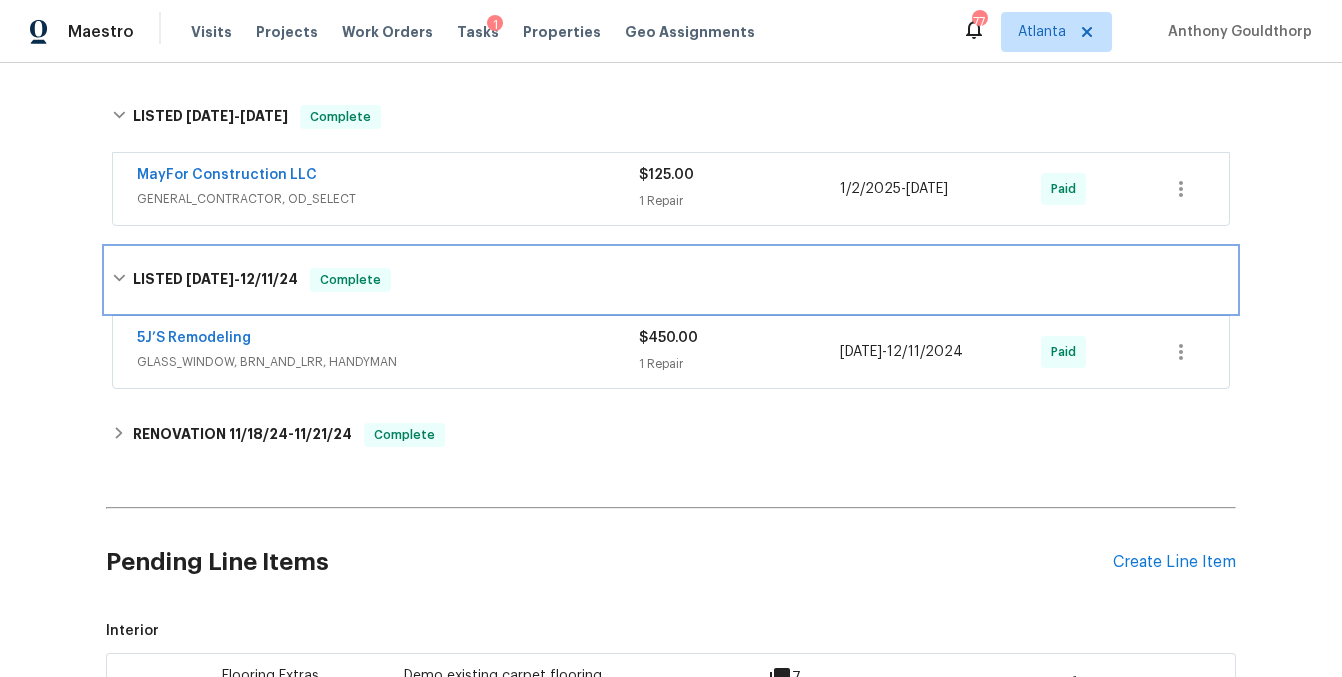 scroll, scrollTop: 967, scrollLeft: 0, axis: vertical 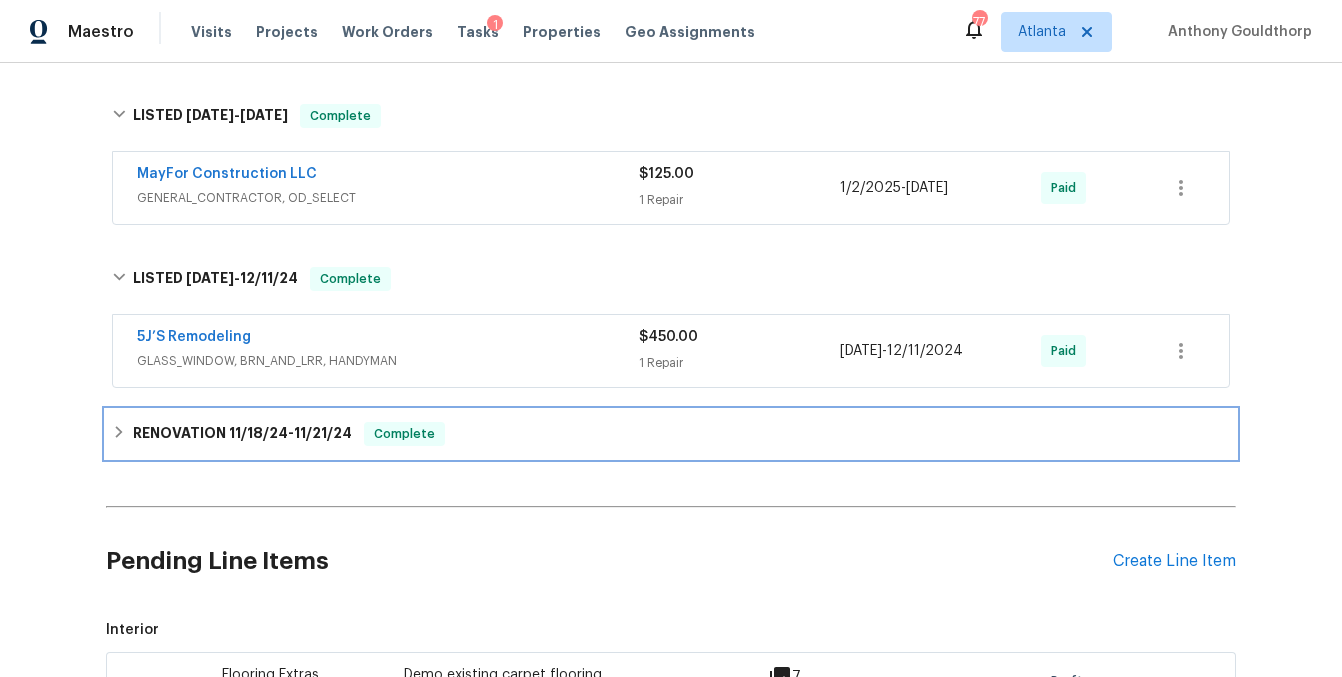 click 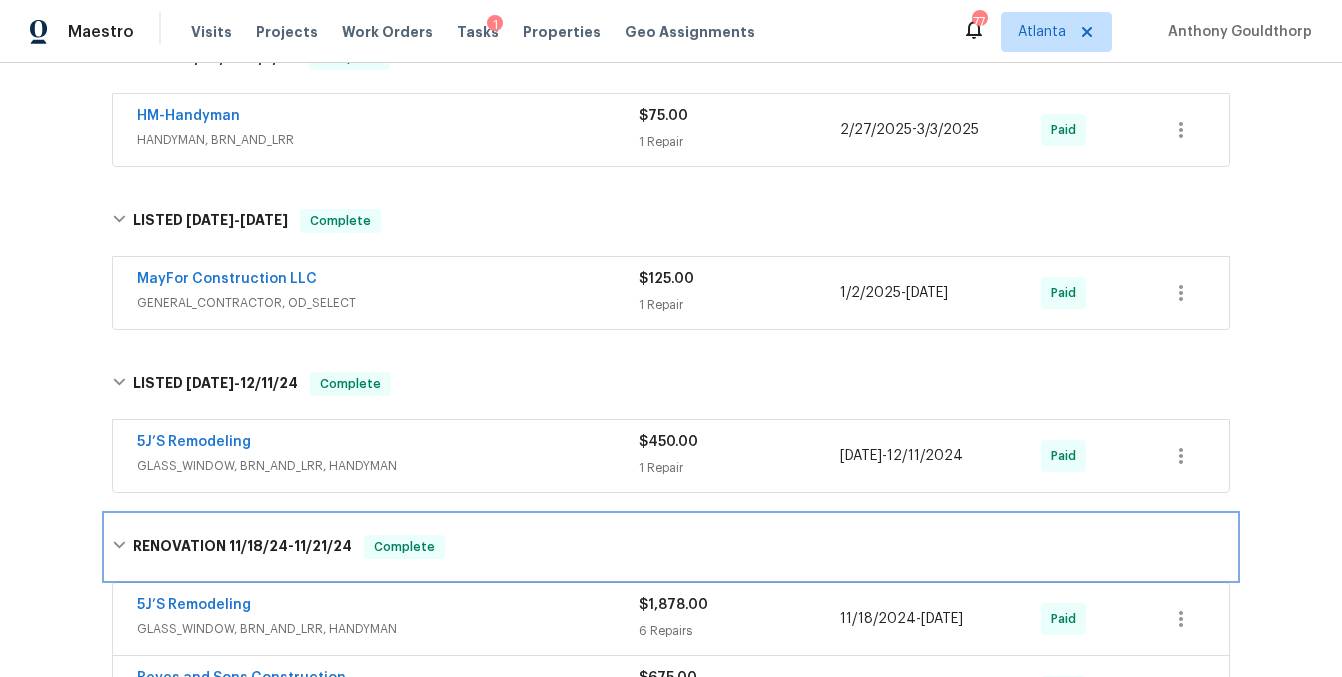 scroll, scrollTop: 0, scrollLeft: 0, axis: both 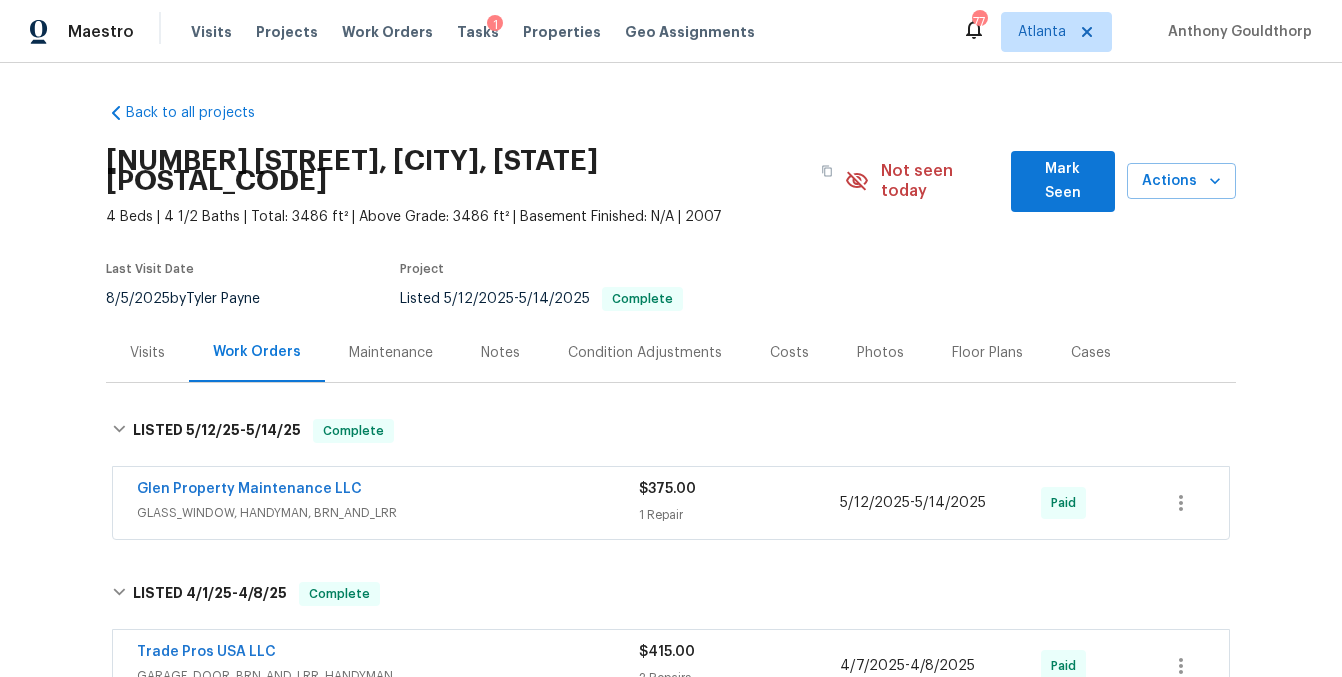 click on "Visits" at bounding box center (147, 353) 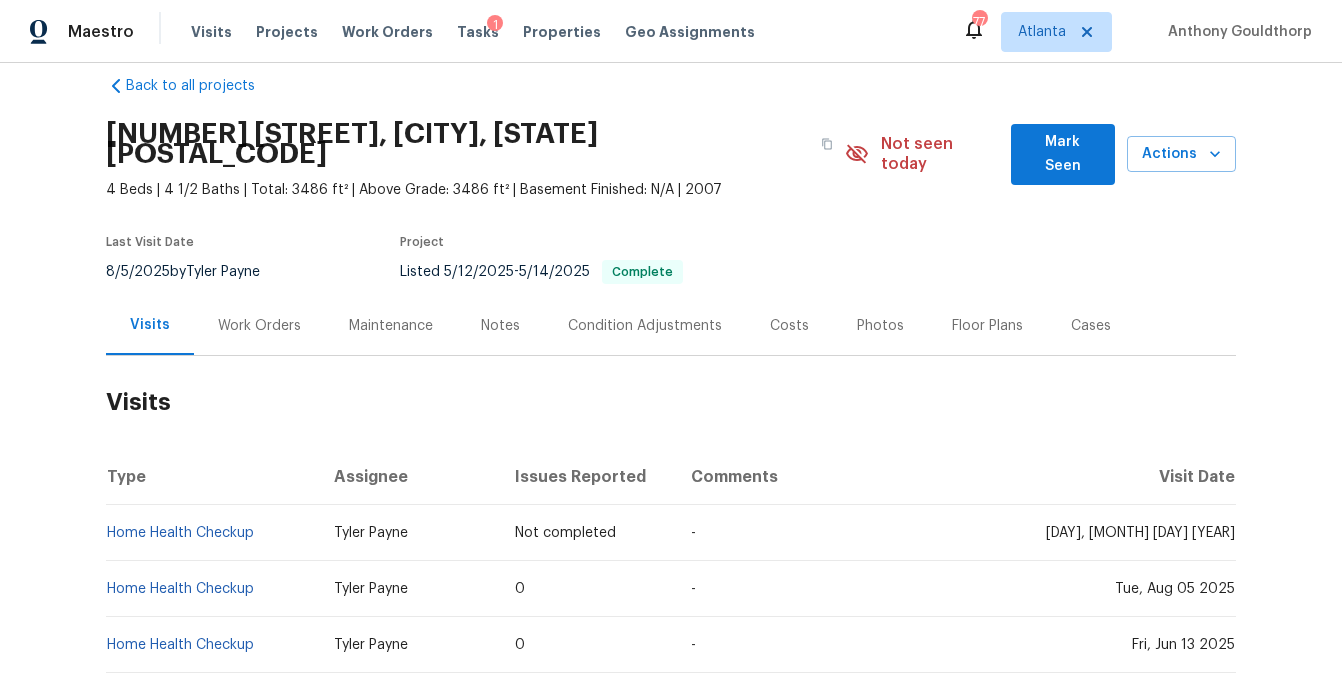 scroll, scrollTop: 0, scrollLeft: 0, axis: both 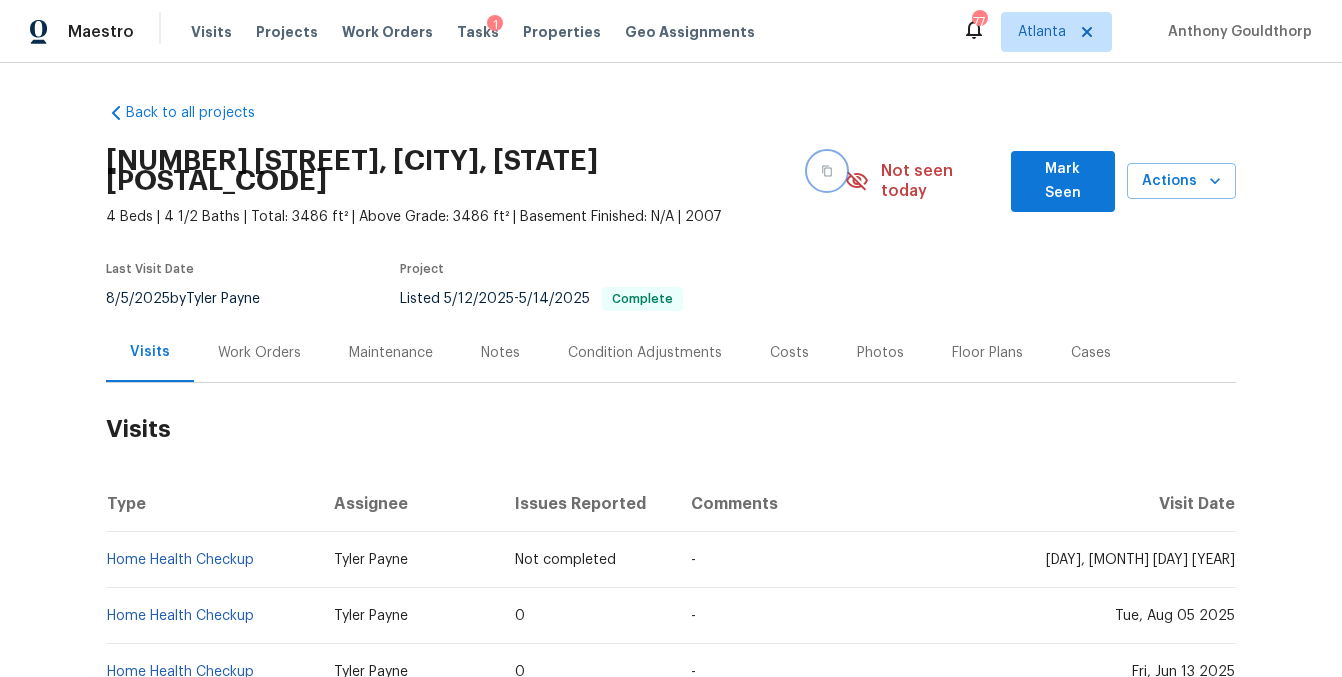 click 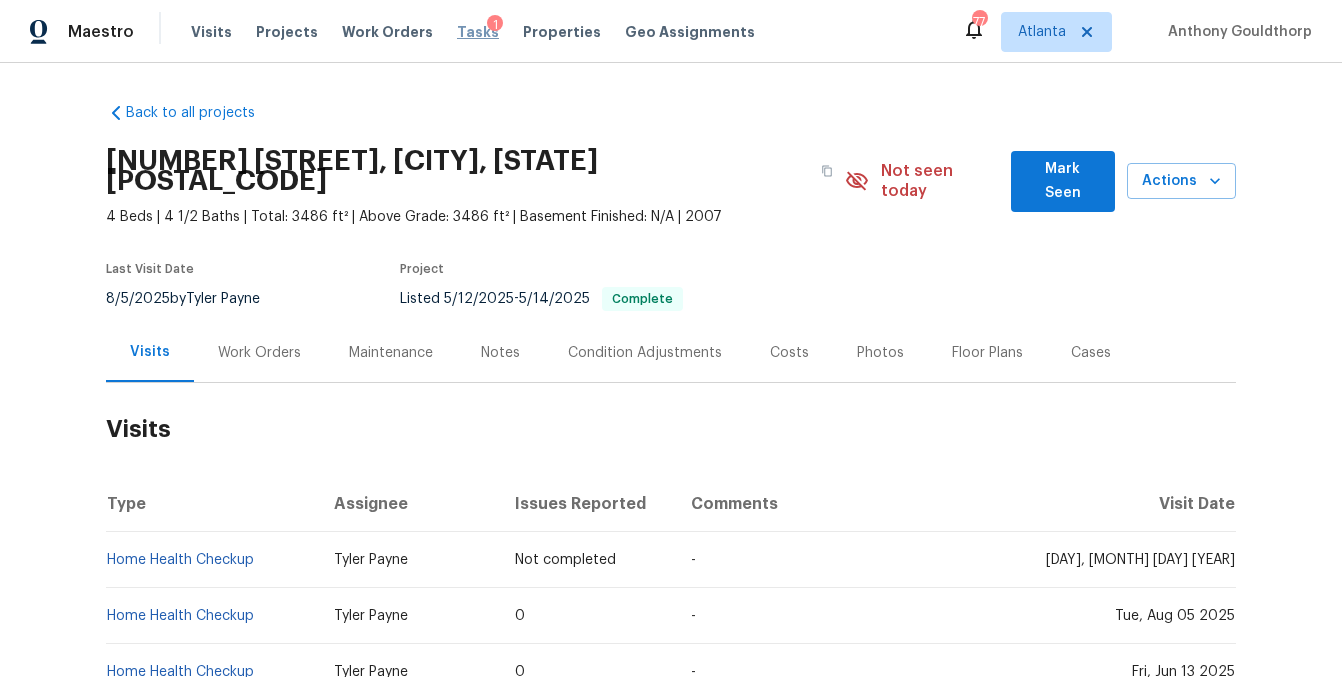 click on "Tasks" at bounding box center [478, 32] 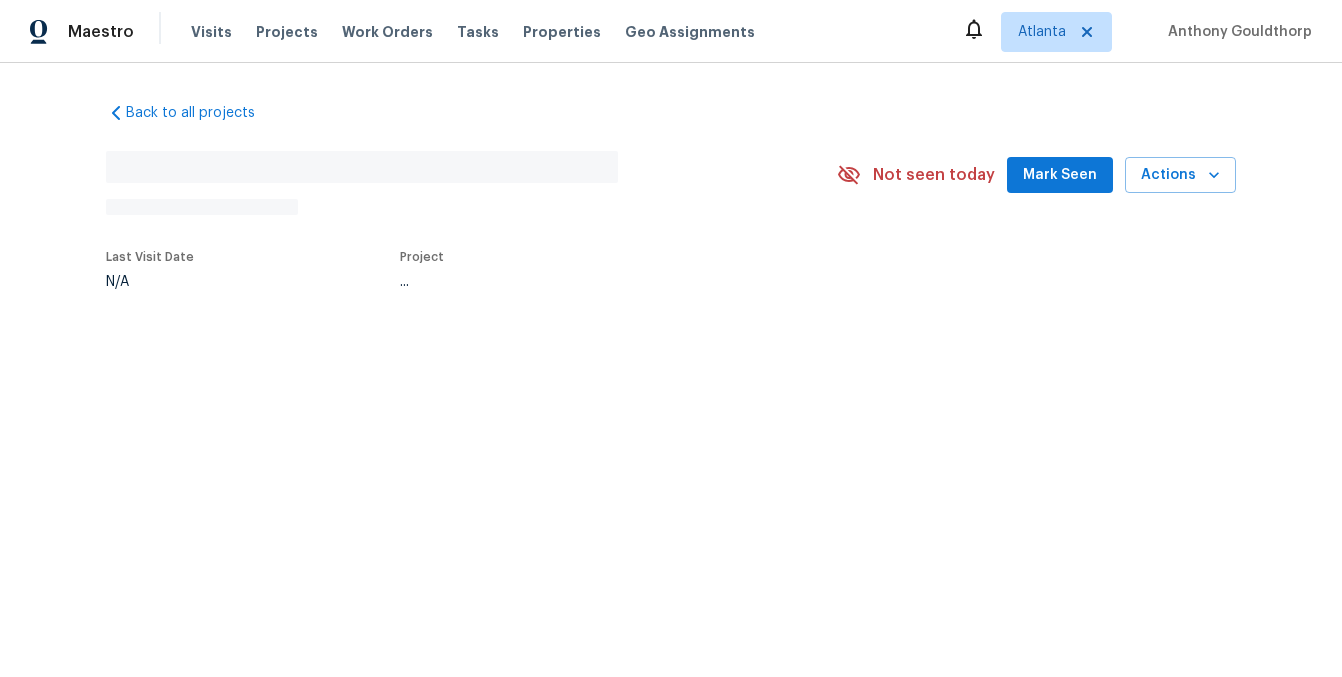scroll, scrollTop: 0, scrollLeft: 0, axis: both 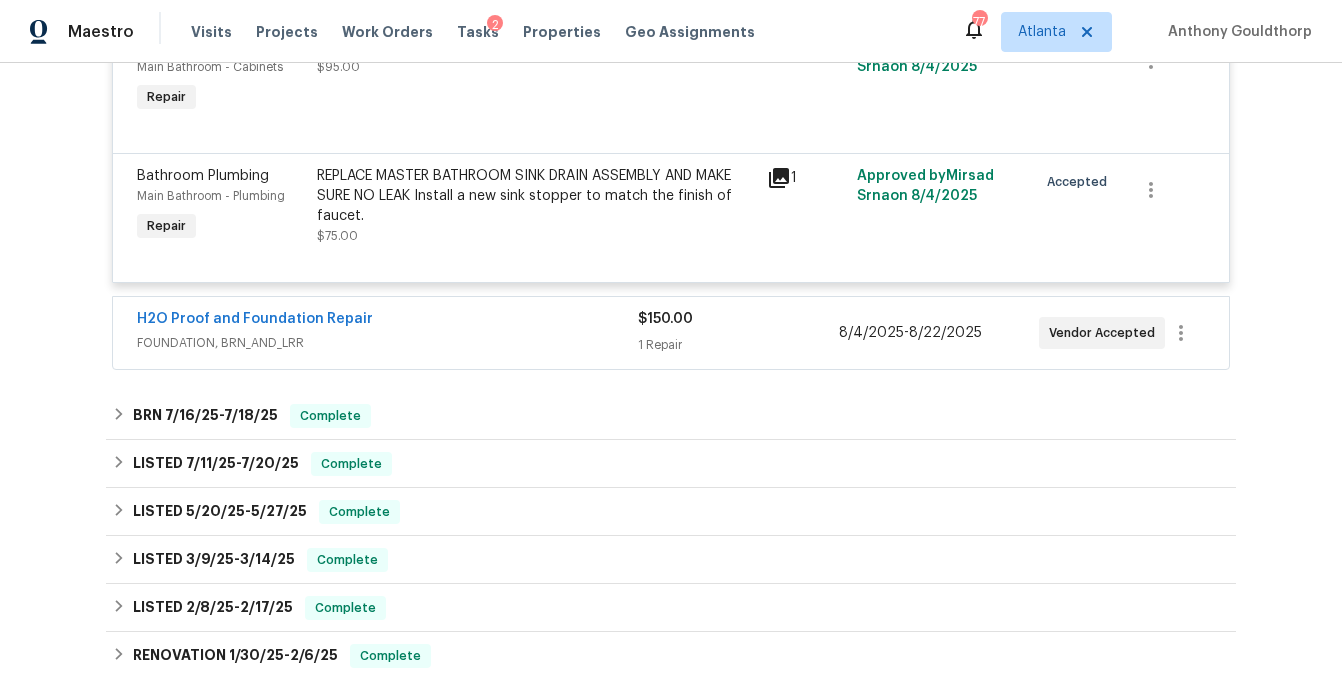 click on "H2O Proof and Foundation Repair FOUNDATION, BRN_AND_LRR" at bounding box center (387, 333) 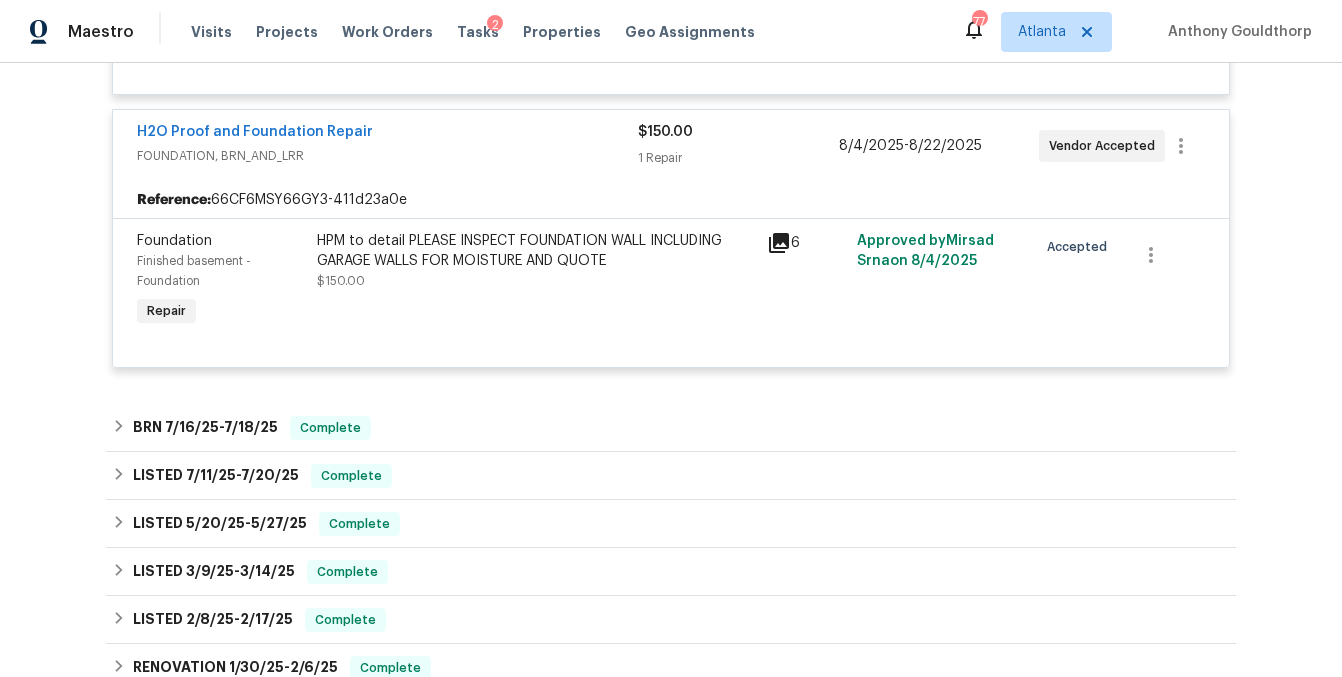scroll, scrollTop: 2439, scrollLeft: 0, axis: vertical 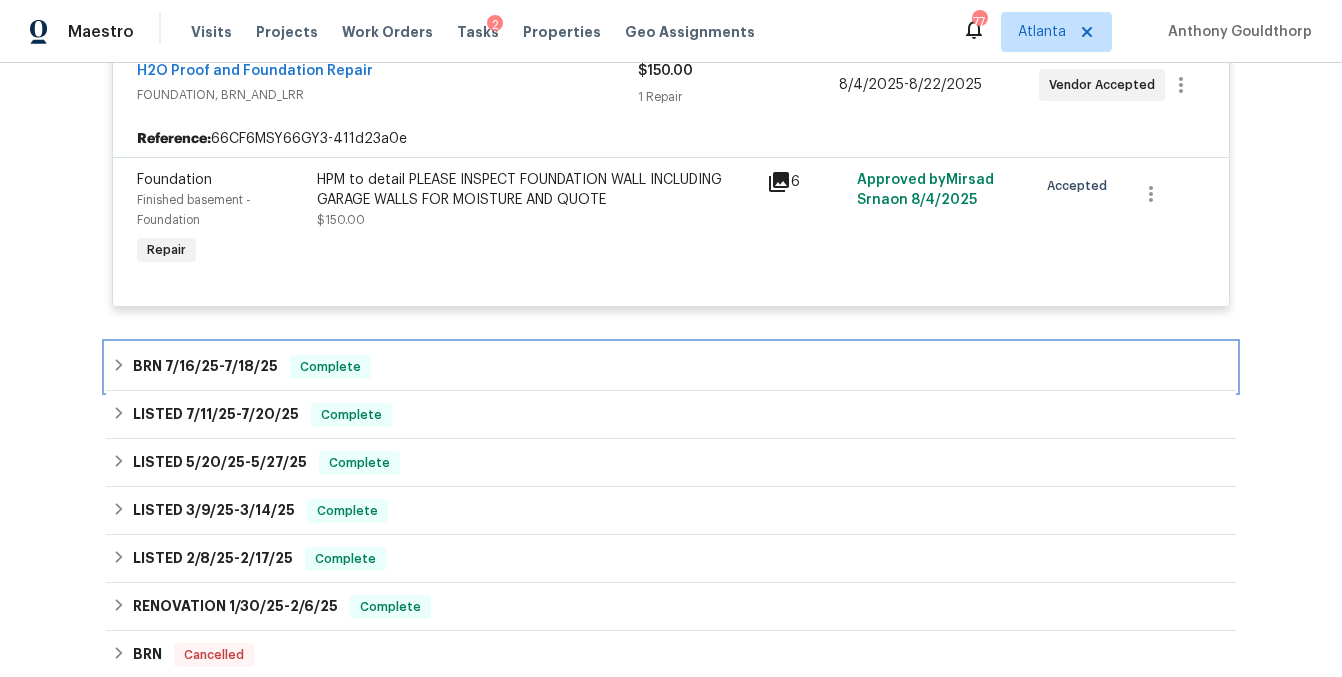 click 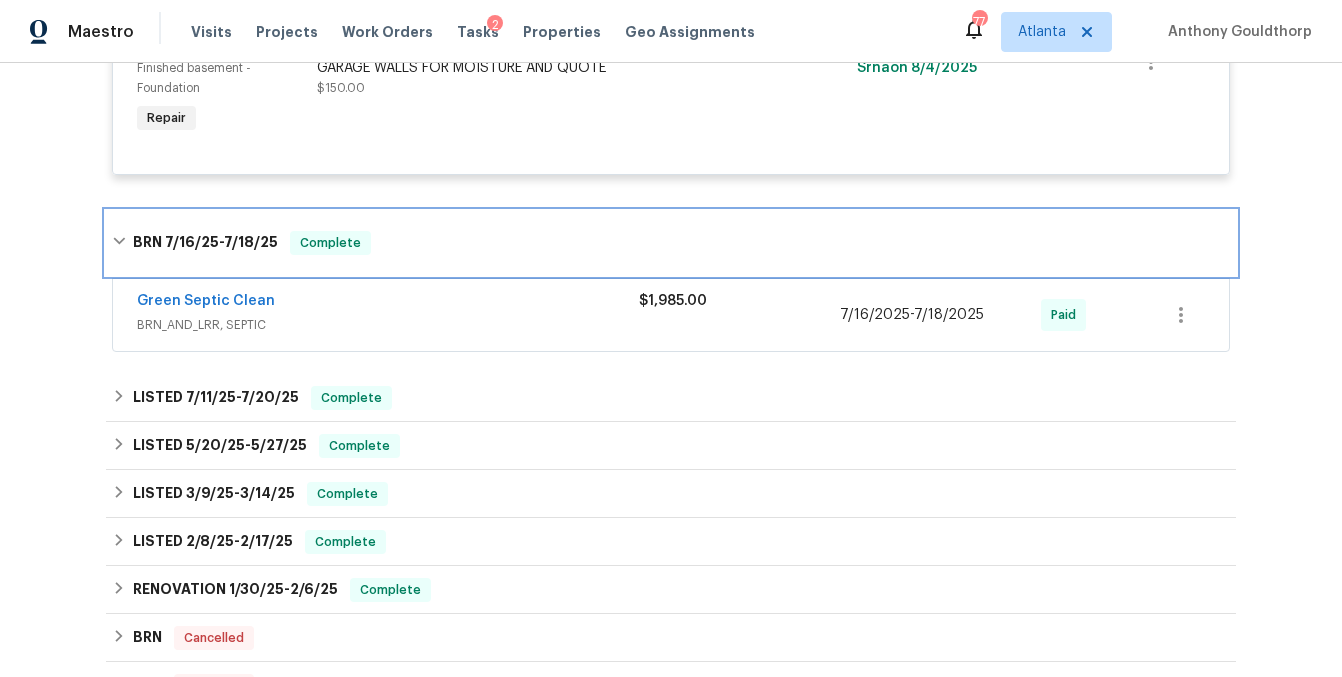 scroll, scrollTop: 2616, scrollLeft: 0, axis: vertical 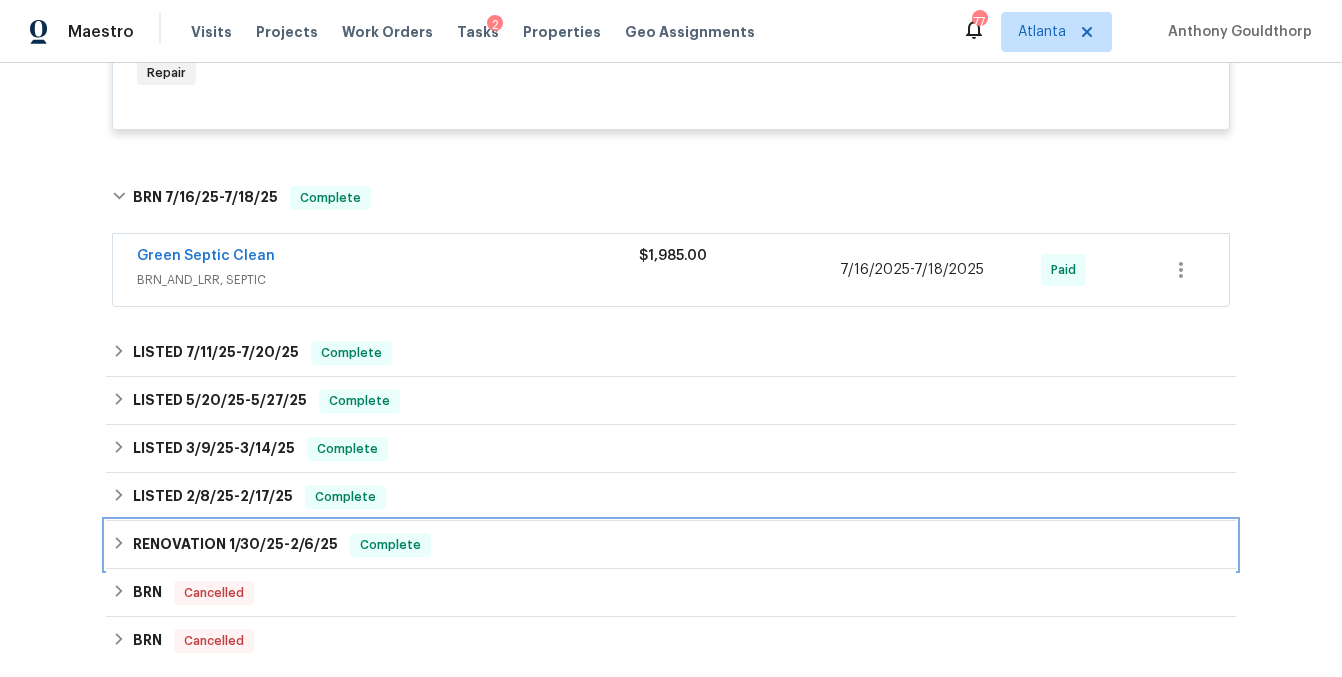 click 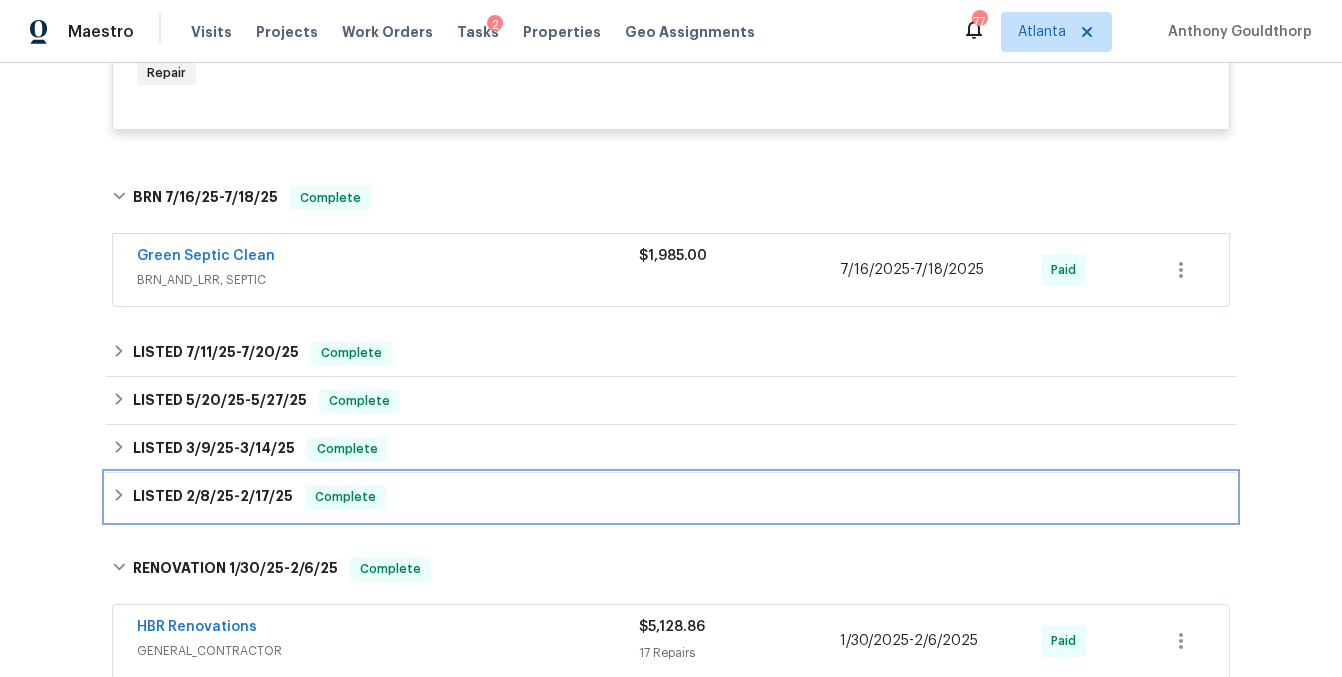 click 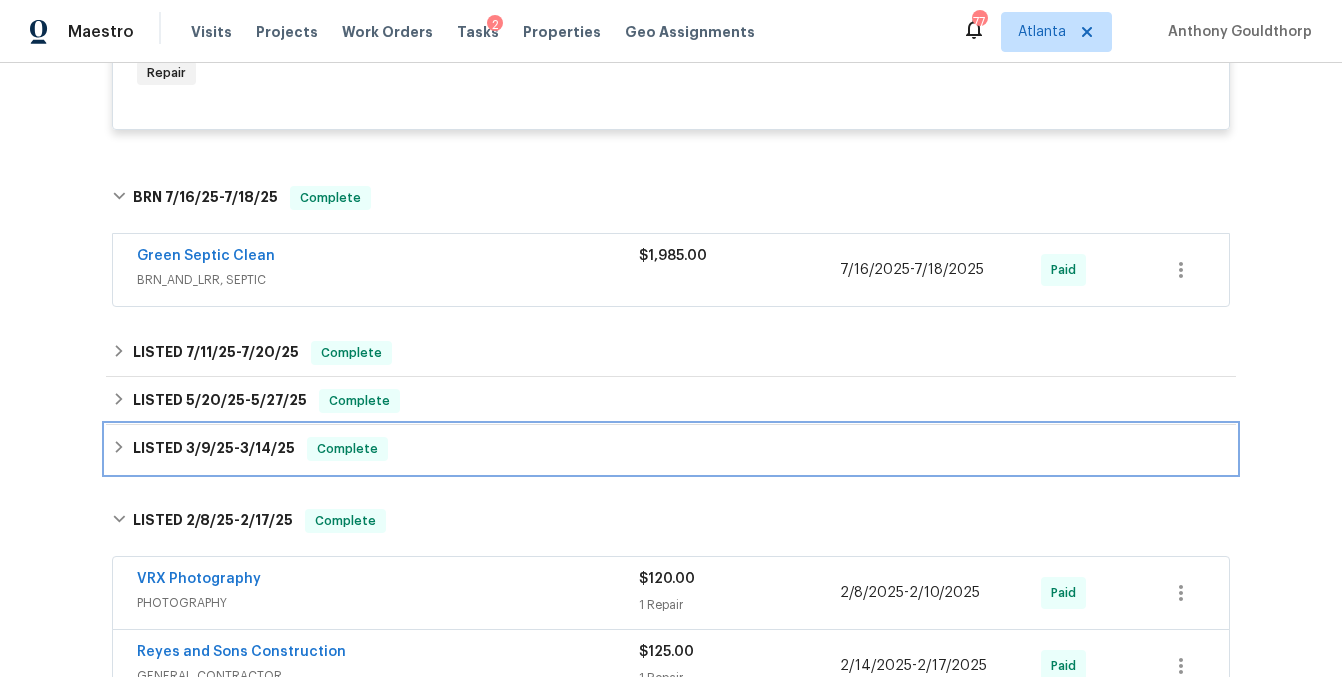 click on "LISTED   3/9/25  -  3/14/25 Complete" at bounding box center (671, 449) 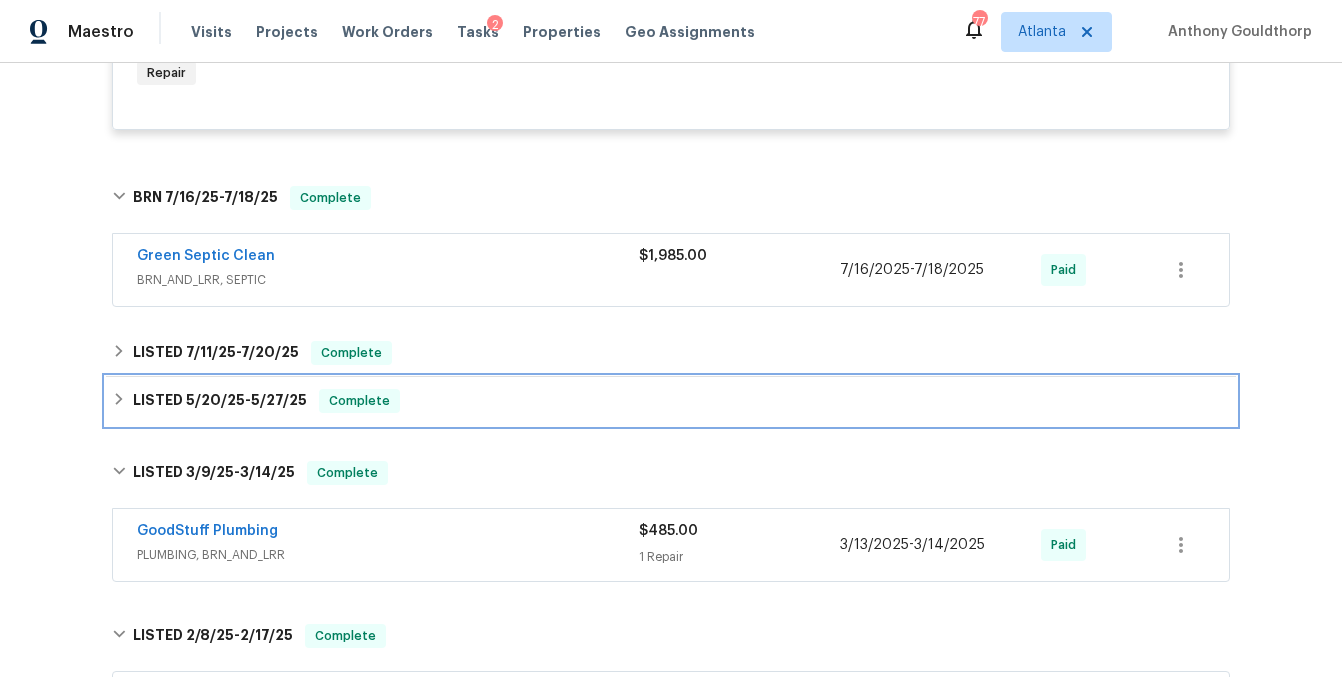 click 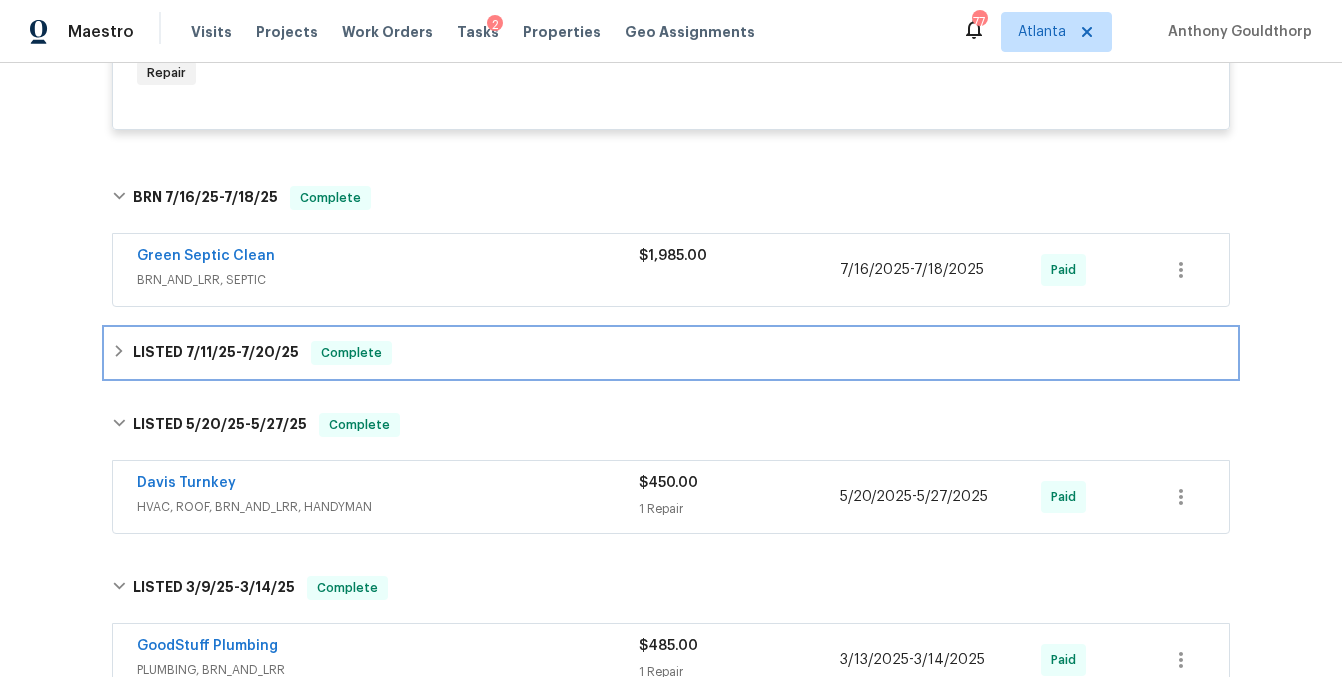 click 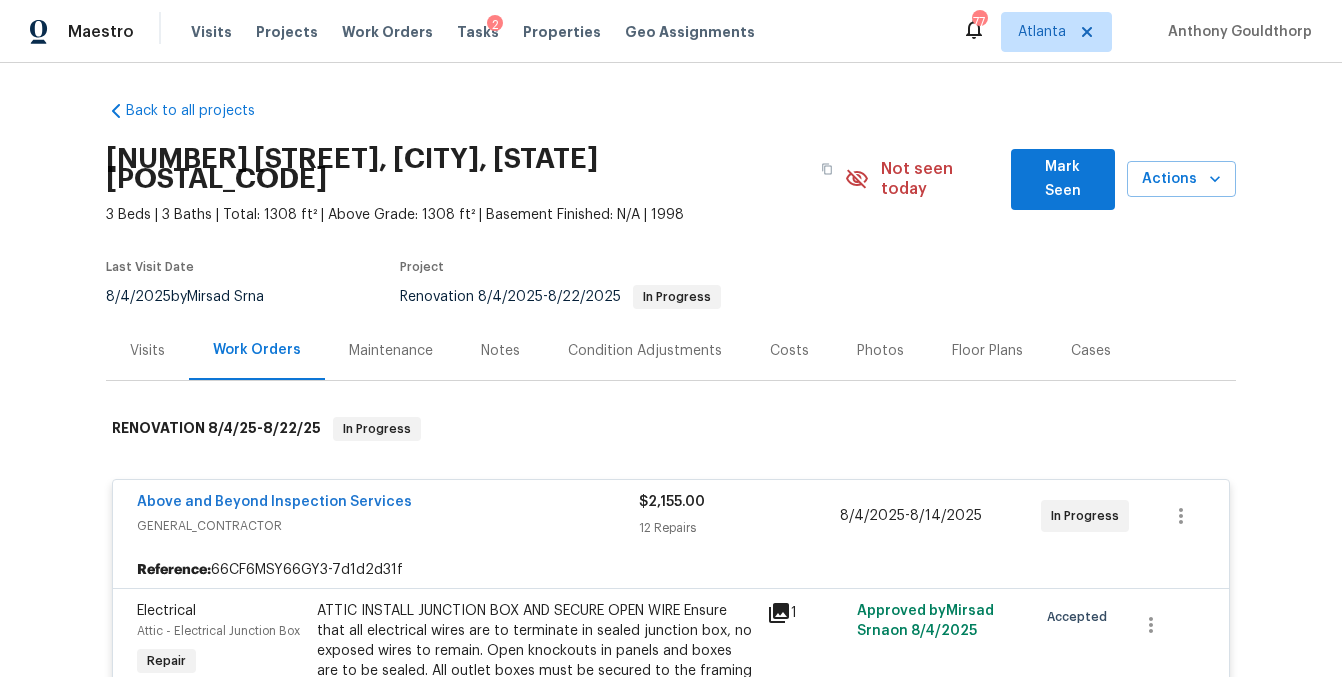 scroll, scrollTop: 0, scrollLeft: 0, axis: both 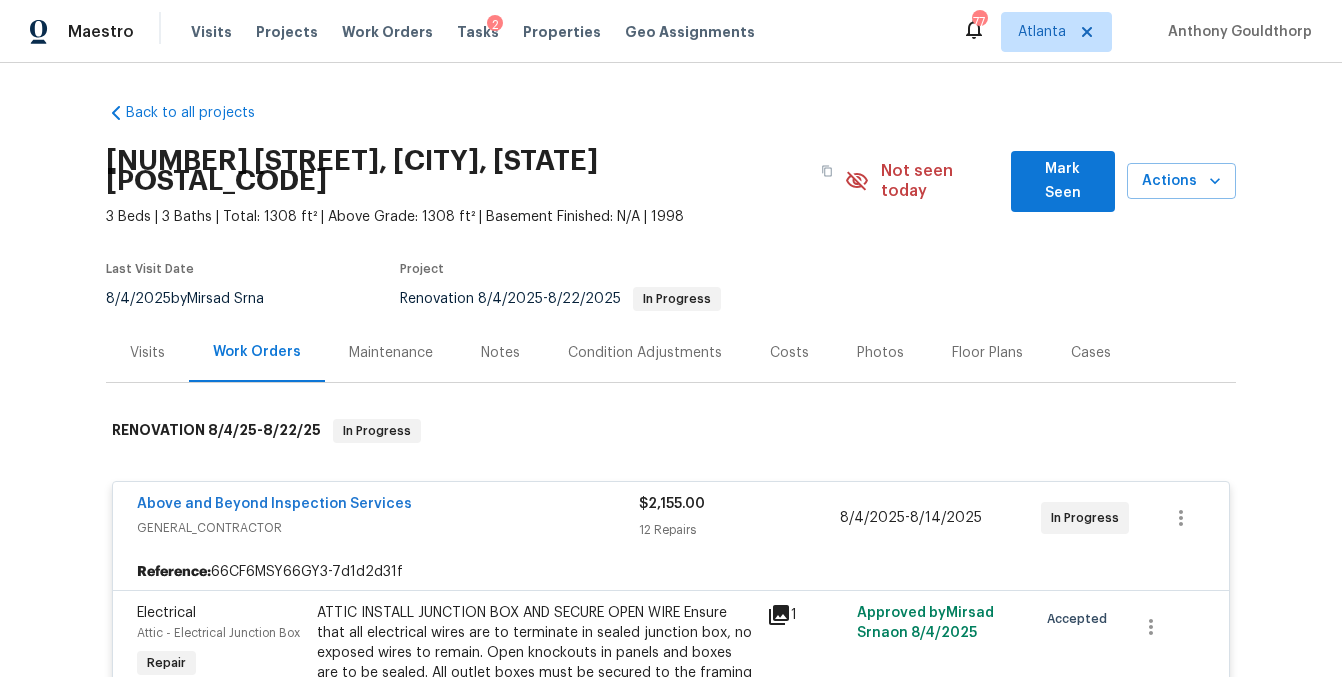 click on "Visits" at bounding box center (147, 353) 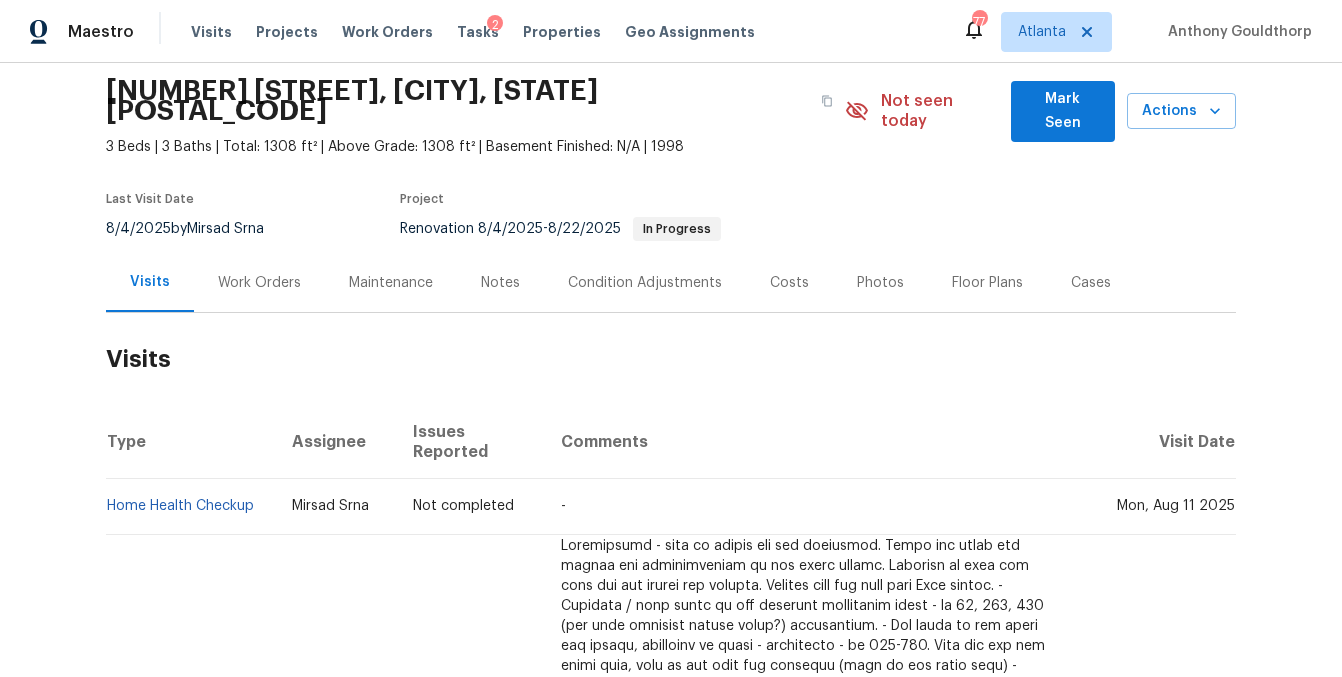scroll, scrollTop: 0, scrollLeft: 0, axis: both 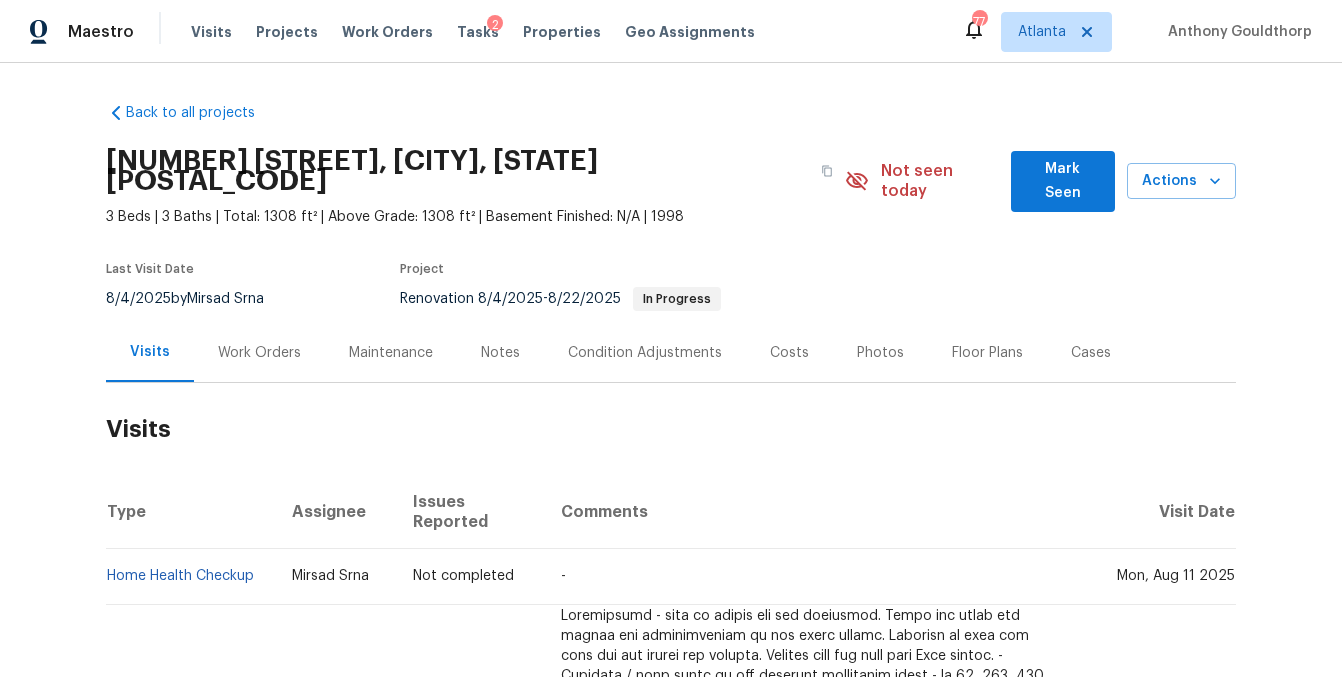 click on "Work Orders" at bounding box center (259, 353) 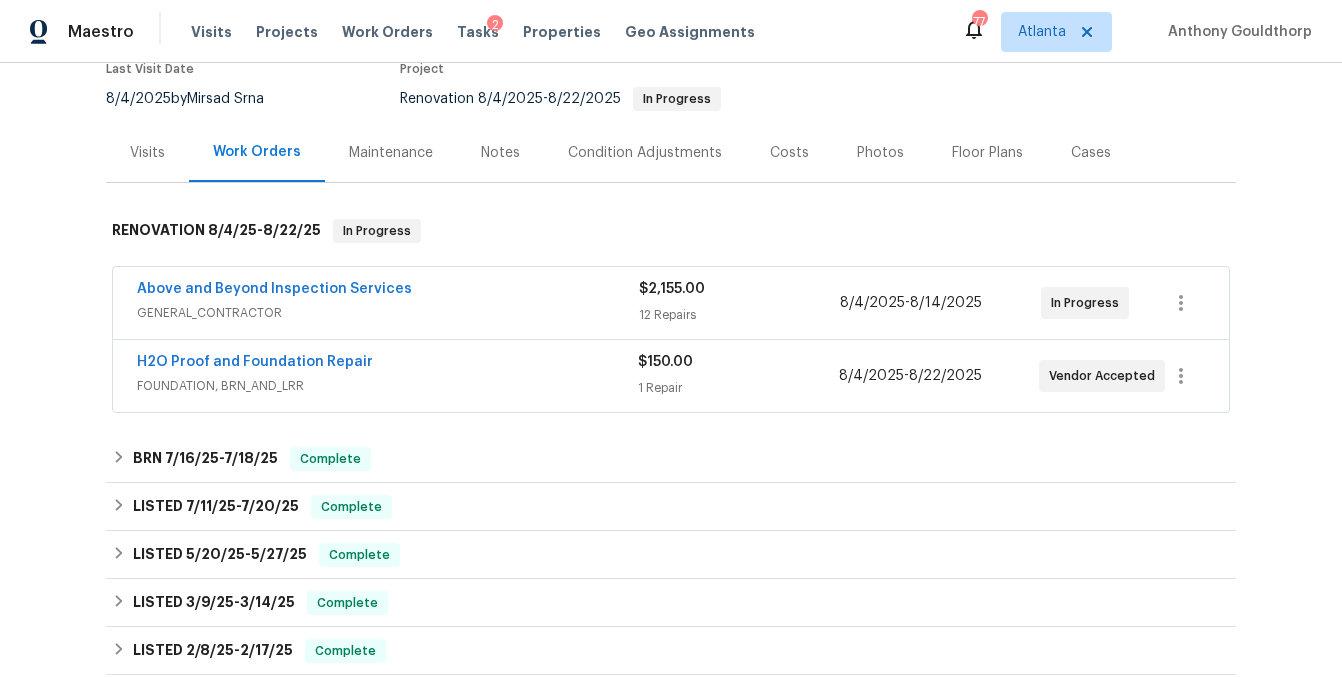scroll, scrollTop: 201, scrollLeft: 0, axis: vertical 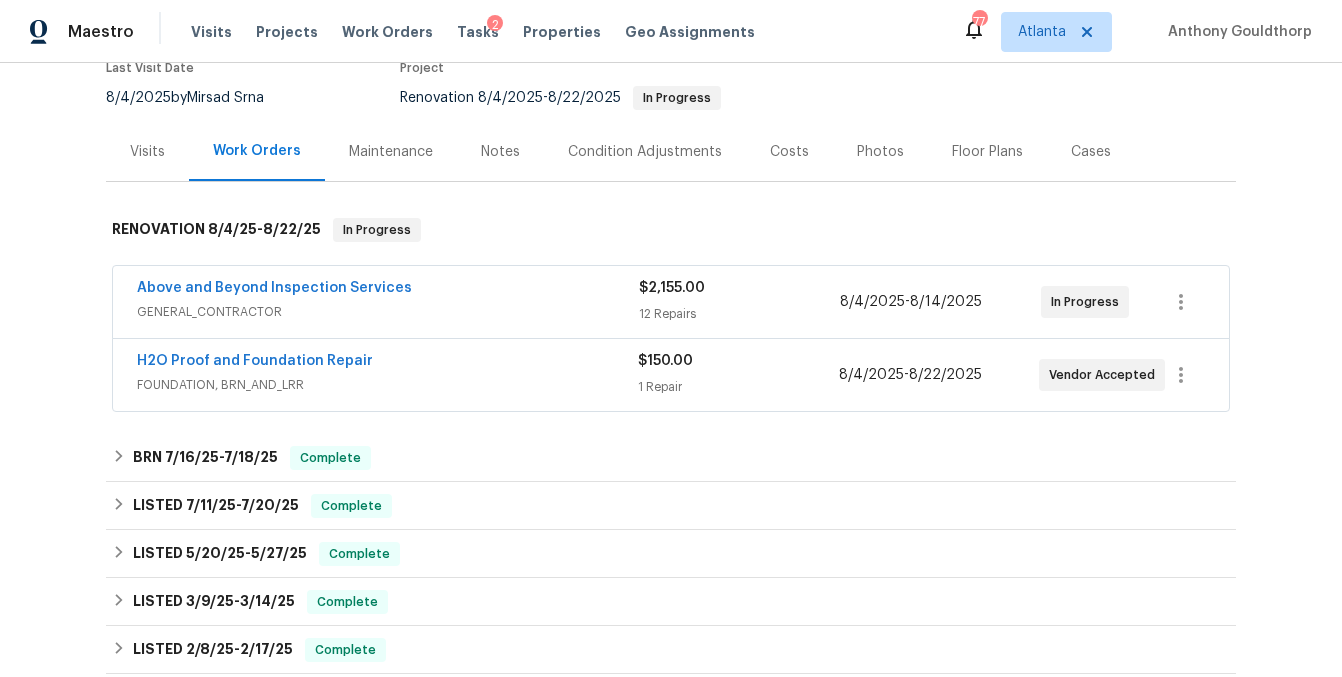 click on "GENERAL_CONTRACTOR" at bounding box center [388, 312] 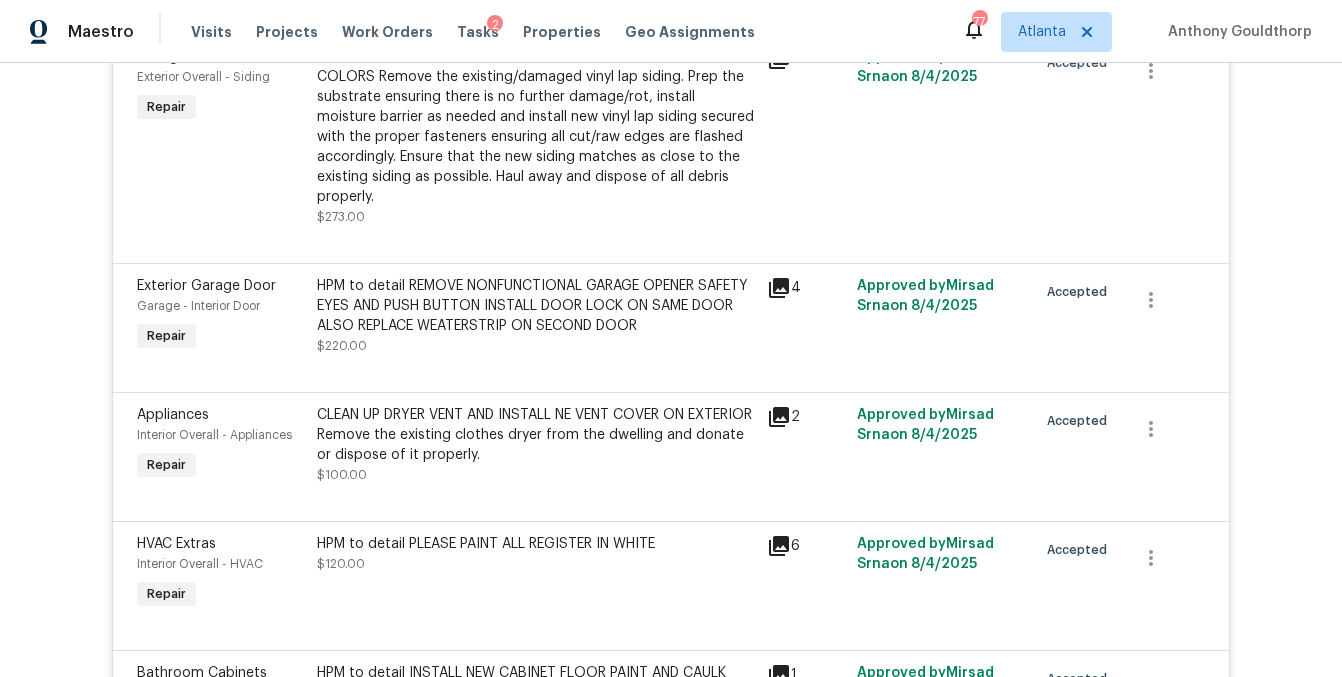 scroll, scrollTop: 1581, scrollLeft: 0, axis: vertical 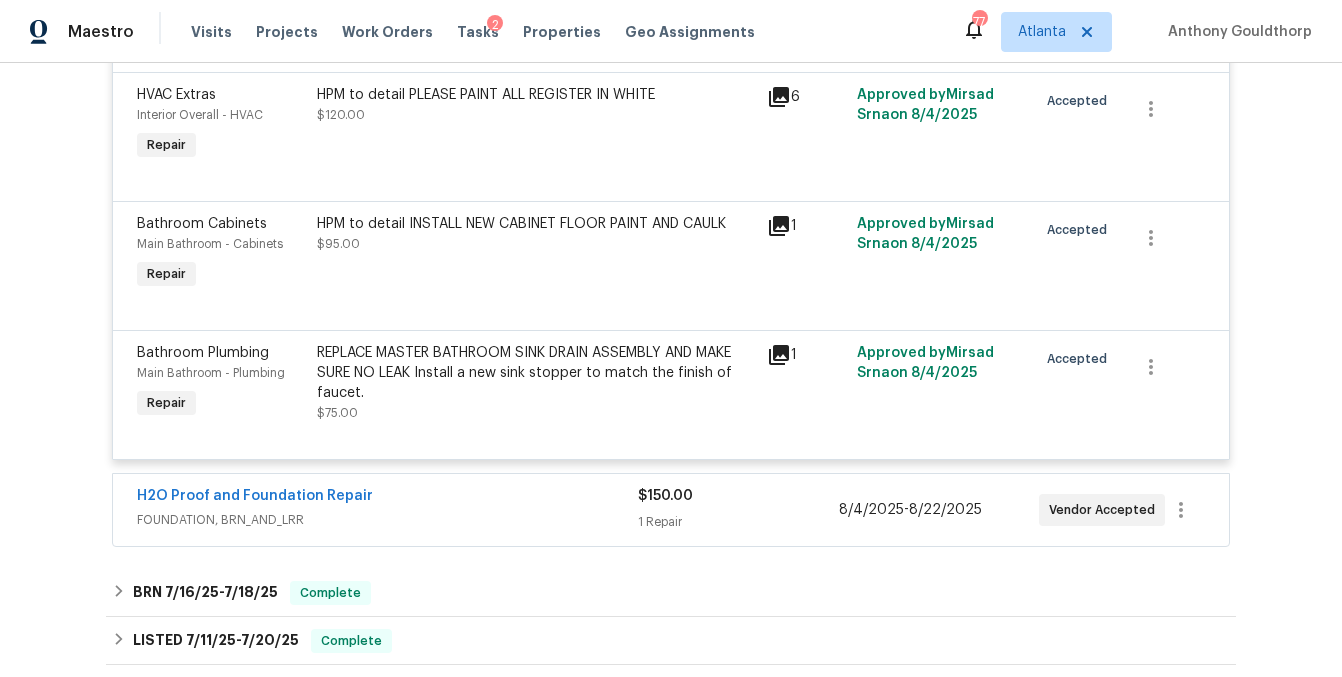 click on "FOUNDATION, BRN_AND_LRR" at bounding box center [387, 520] 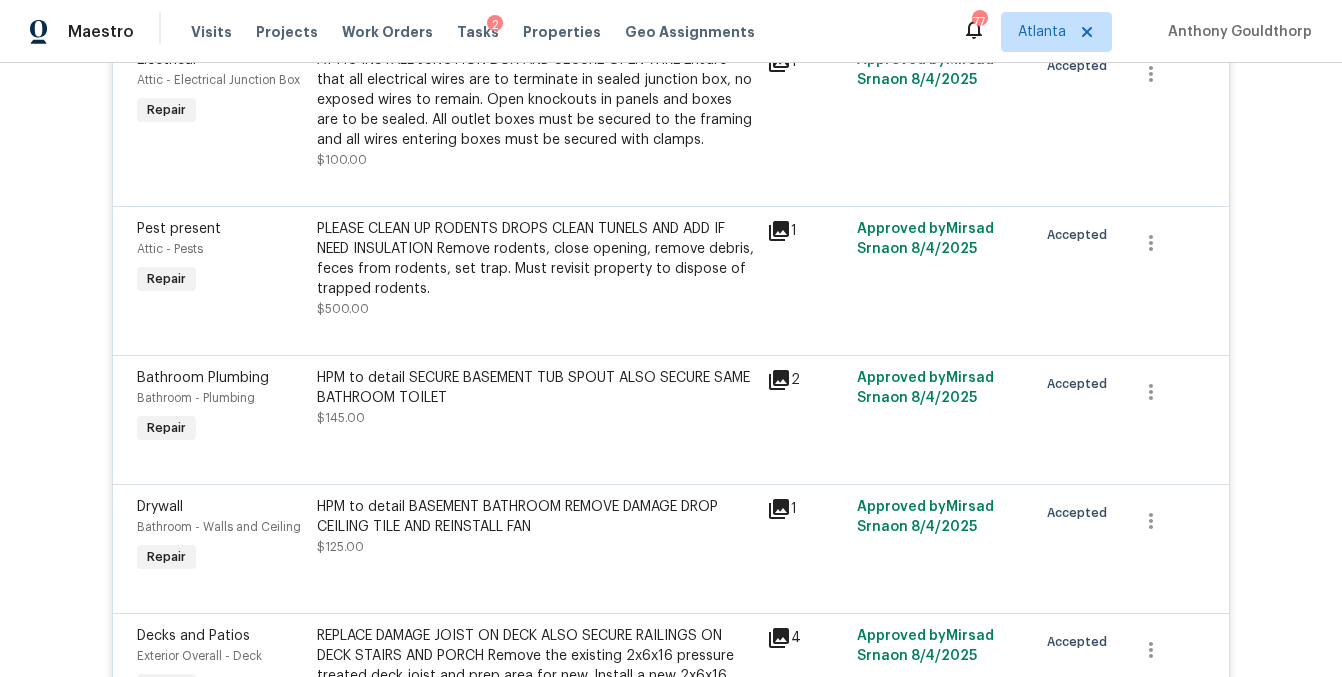 scroll, scrollTop: 0, scrollLeft: 0, axis: both 